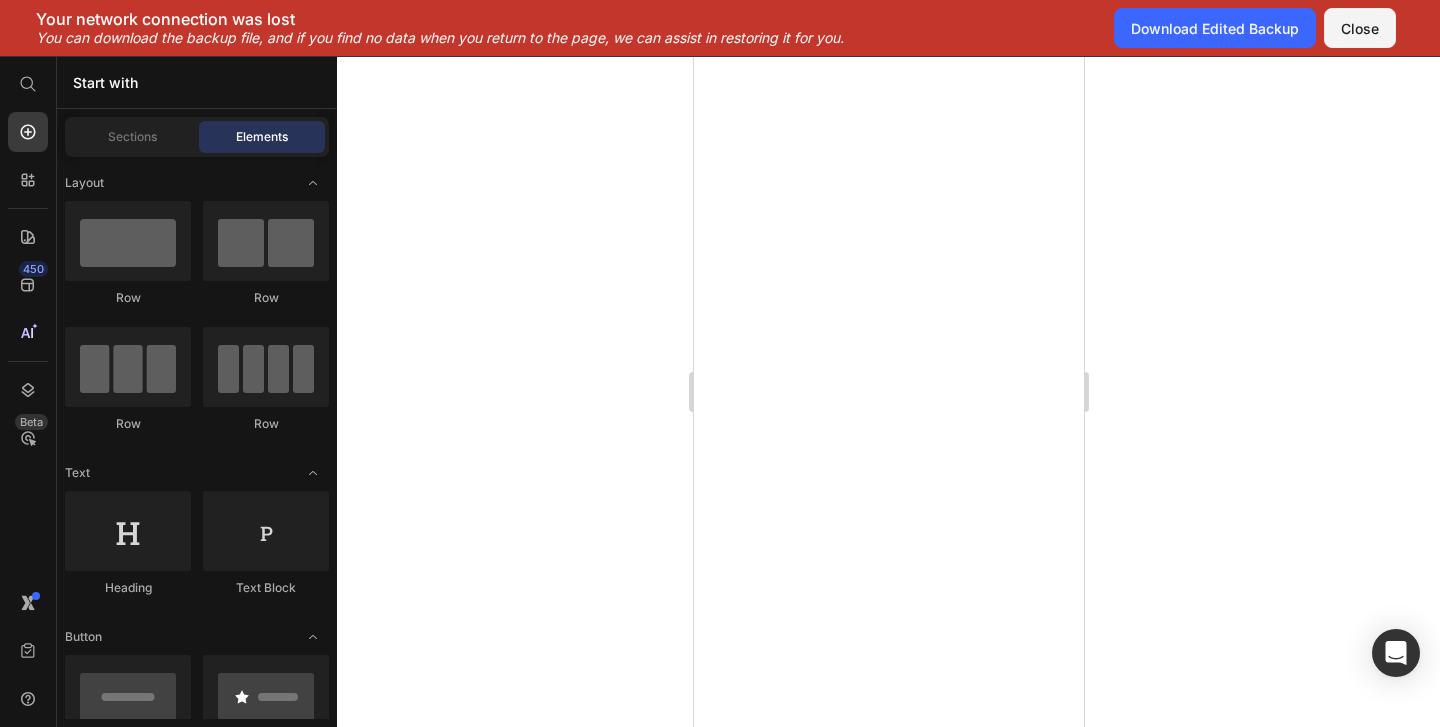 scroll, scrollTop: 0, scrollLeft: 0, axis: both 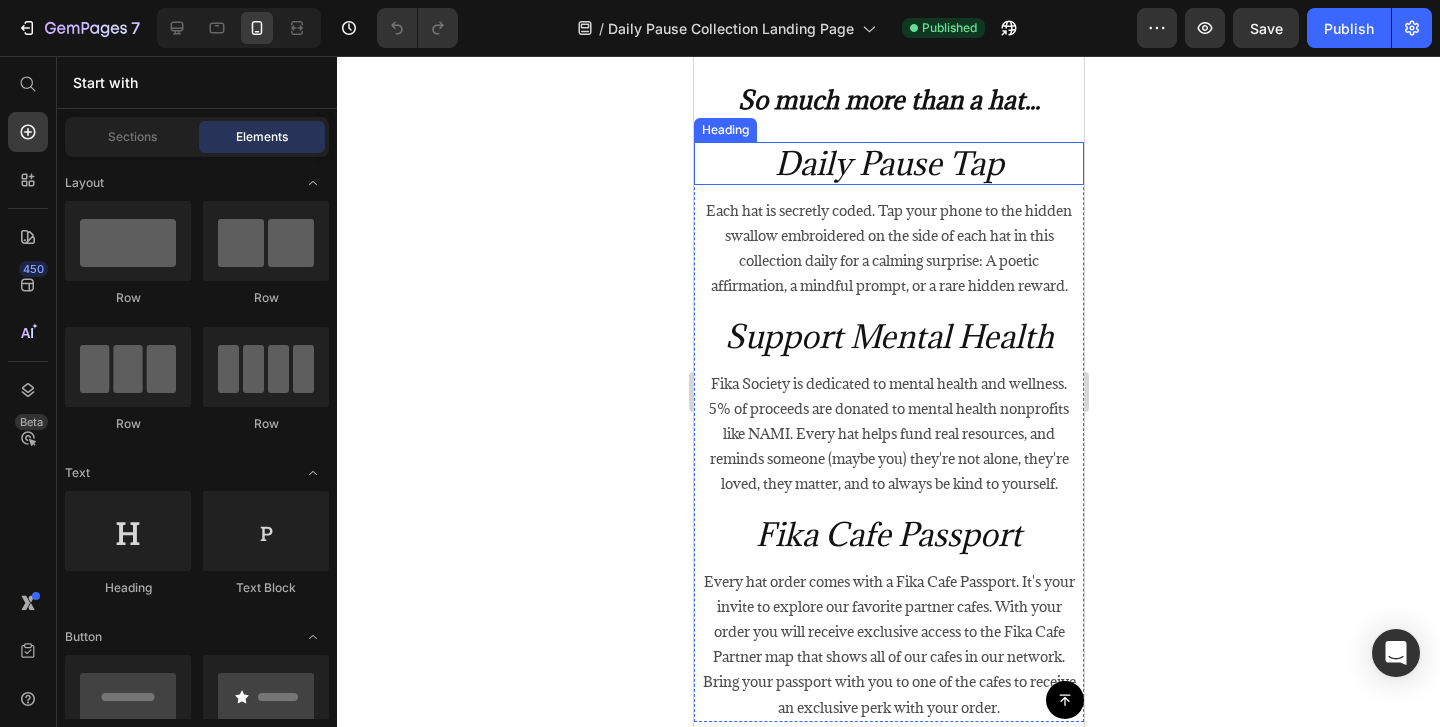 click on "Daily Pause Tap" at bounding box center [888, 163] 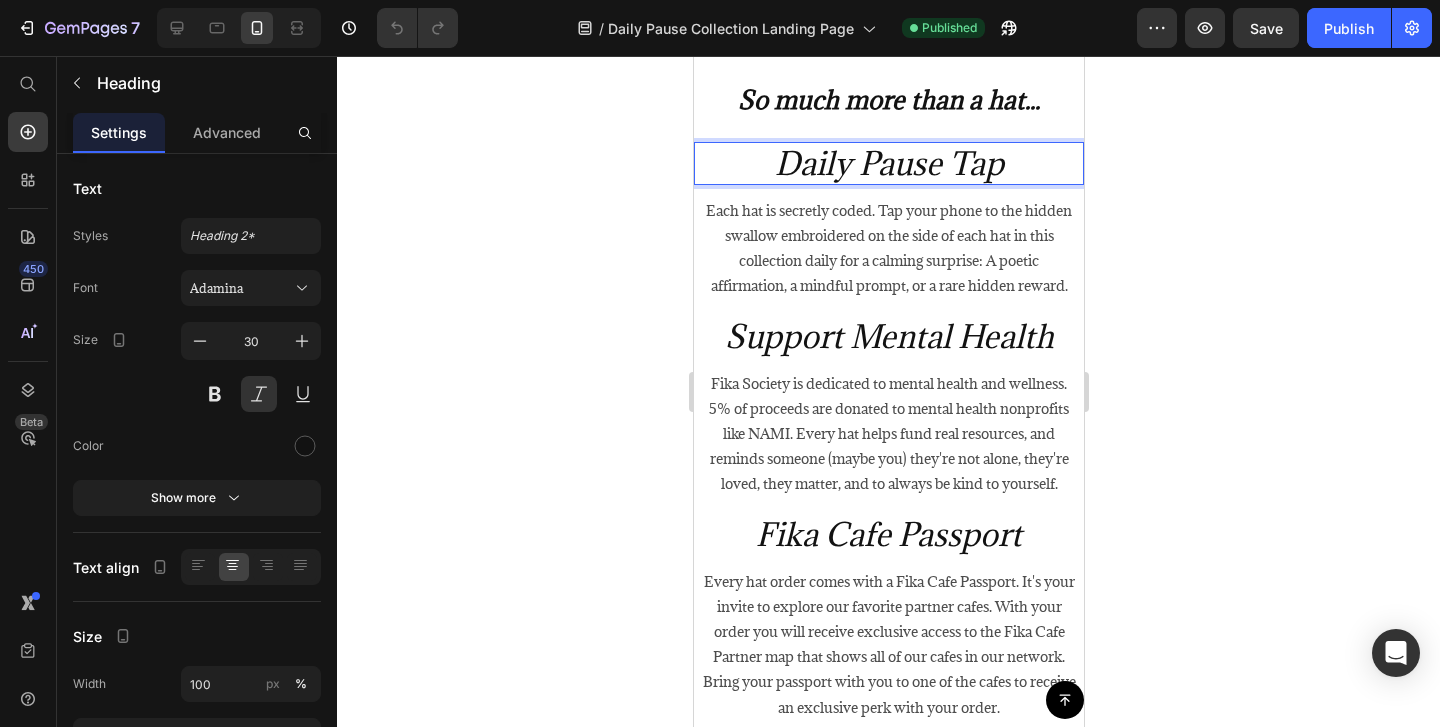 click on "Daily Pause Tap" at bounding box center (888, 163) 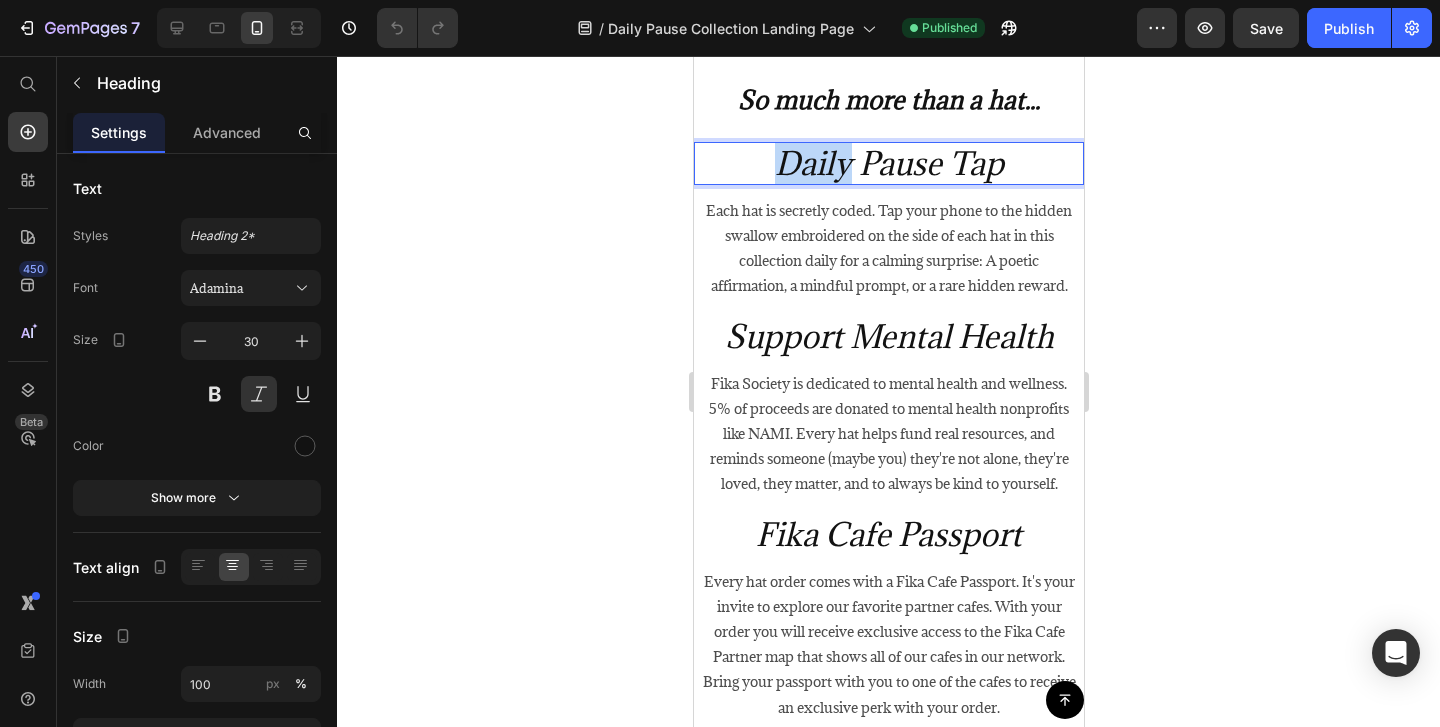 click on "Daily Pause Tap" at bounding box center [888, 163] 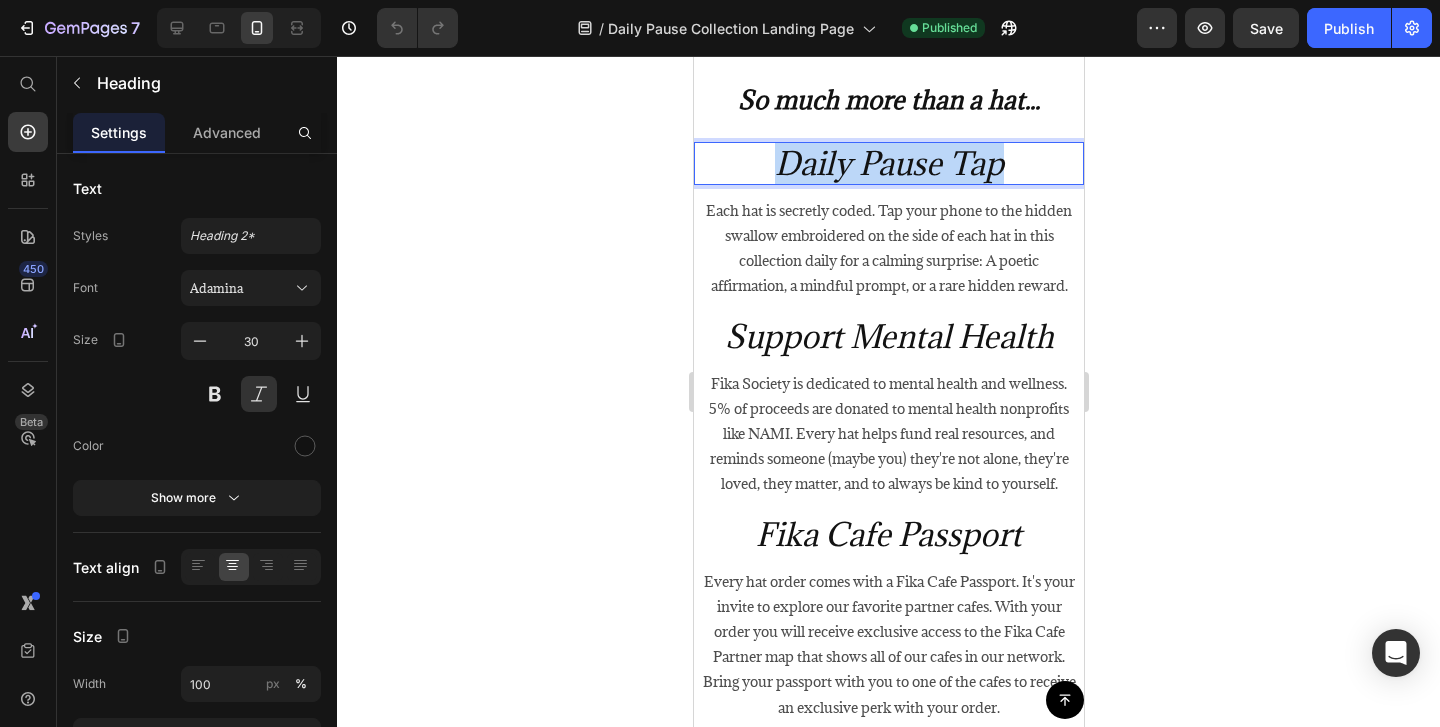 click on "Daily Pause Tap" at bounding box center [888, 163] 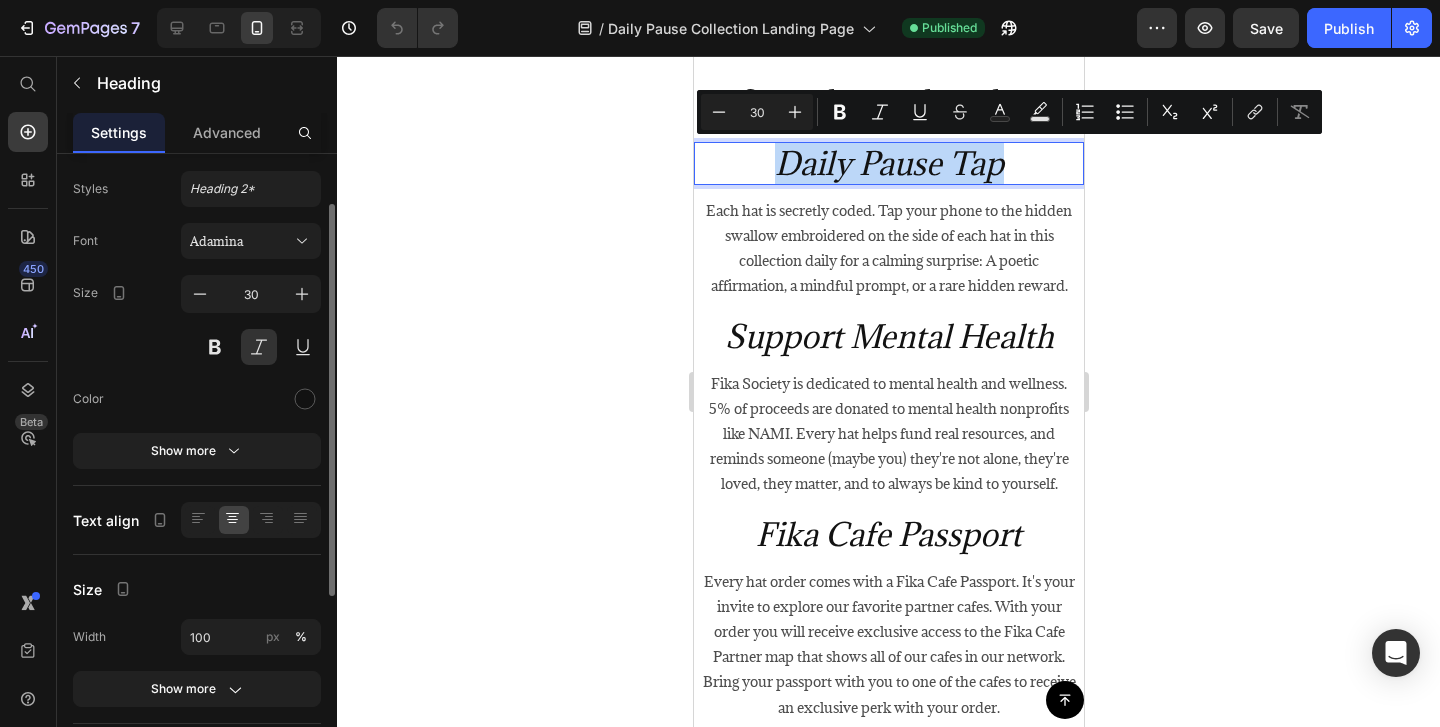 scroll, scrollTop: 62, scrollLeft: 0, axis: vertical 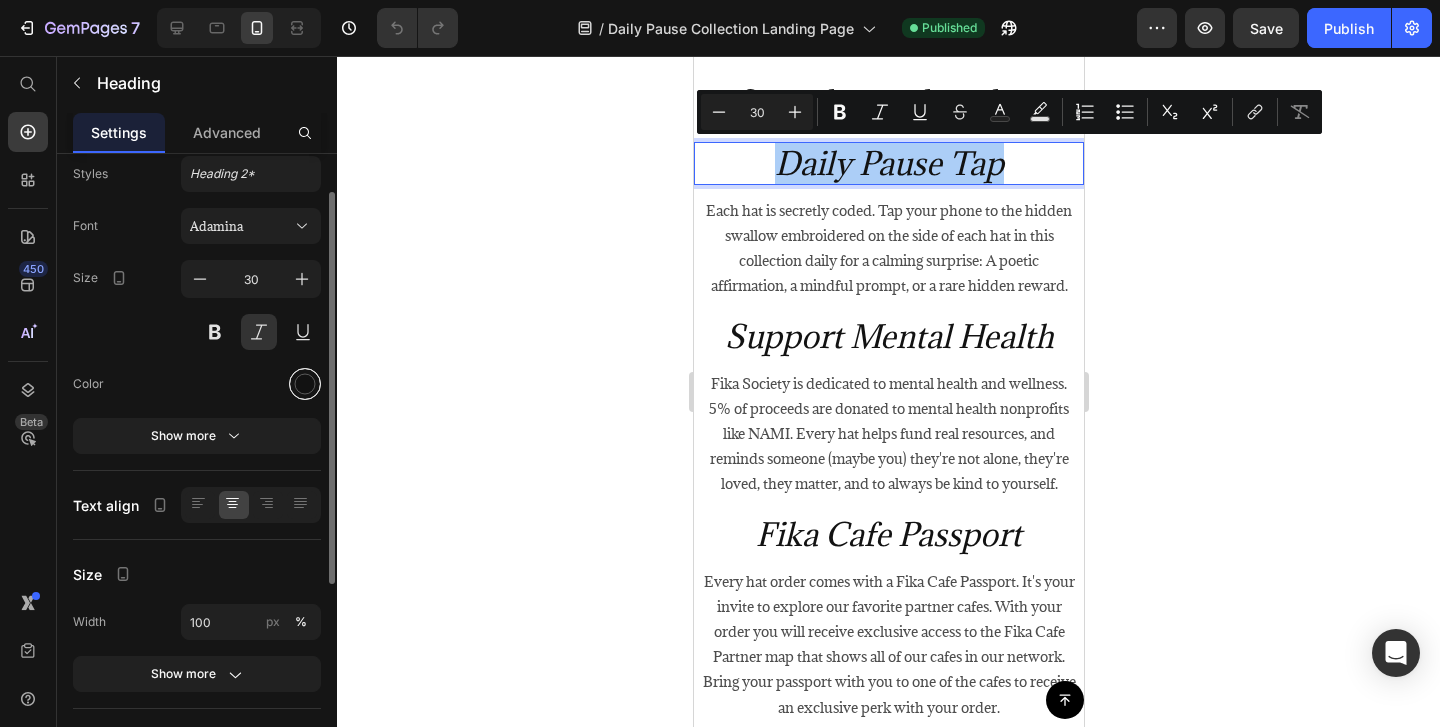click at bounding box center (305, 384) 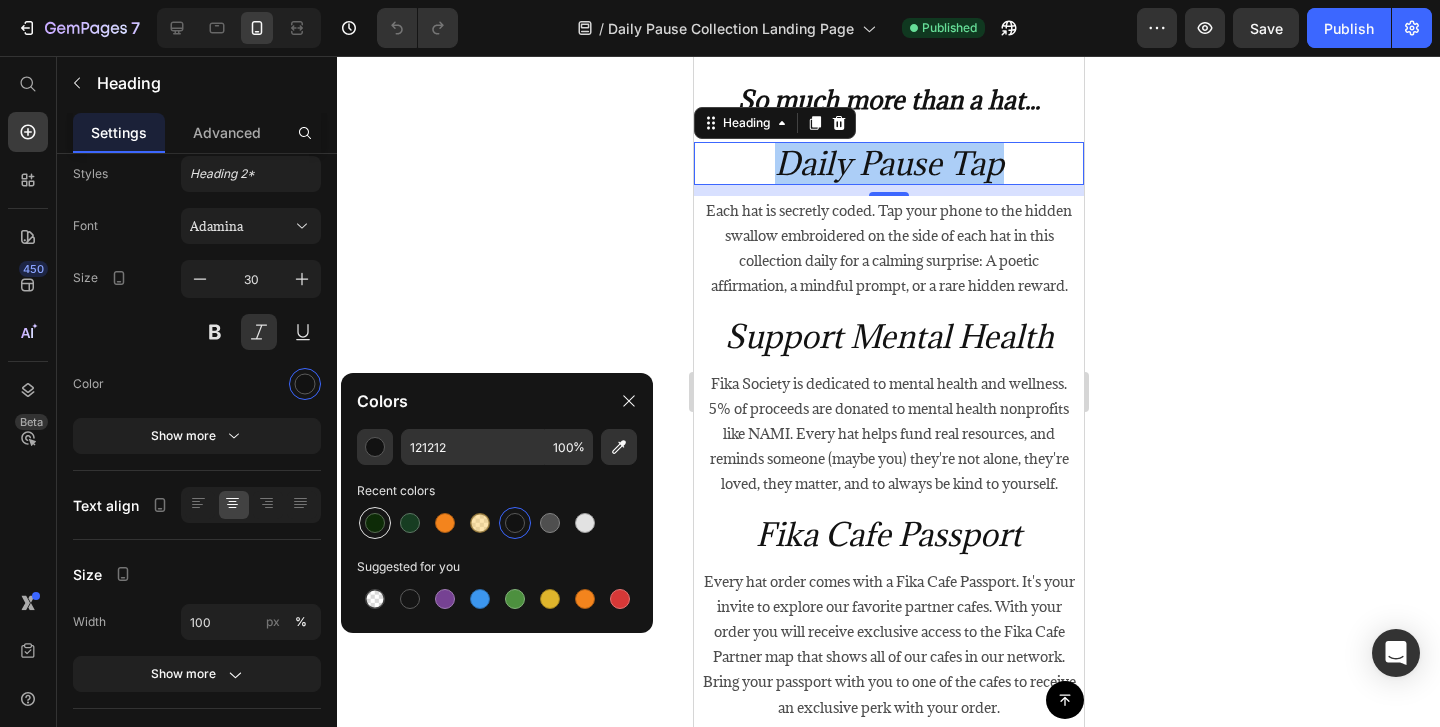click at bounding box center [375, 523] 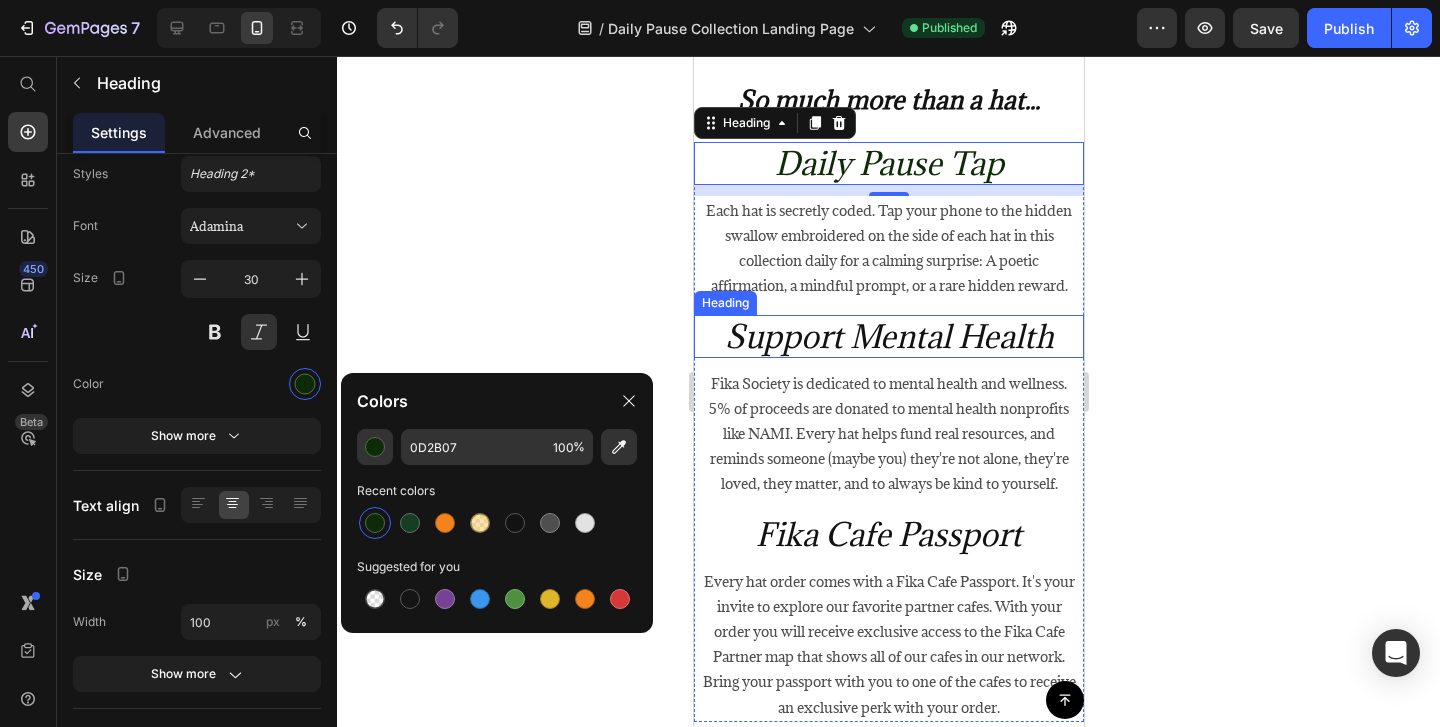 click on "Support Mental Health" at bounding box center [888, 336] 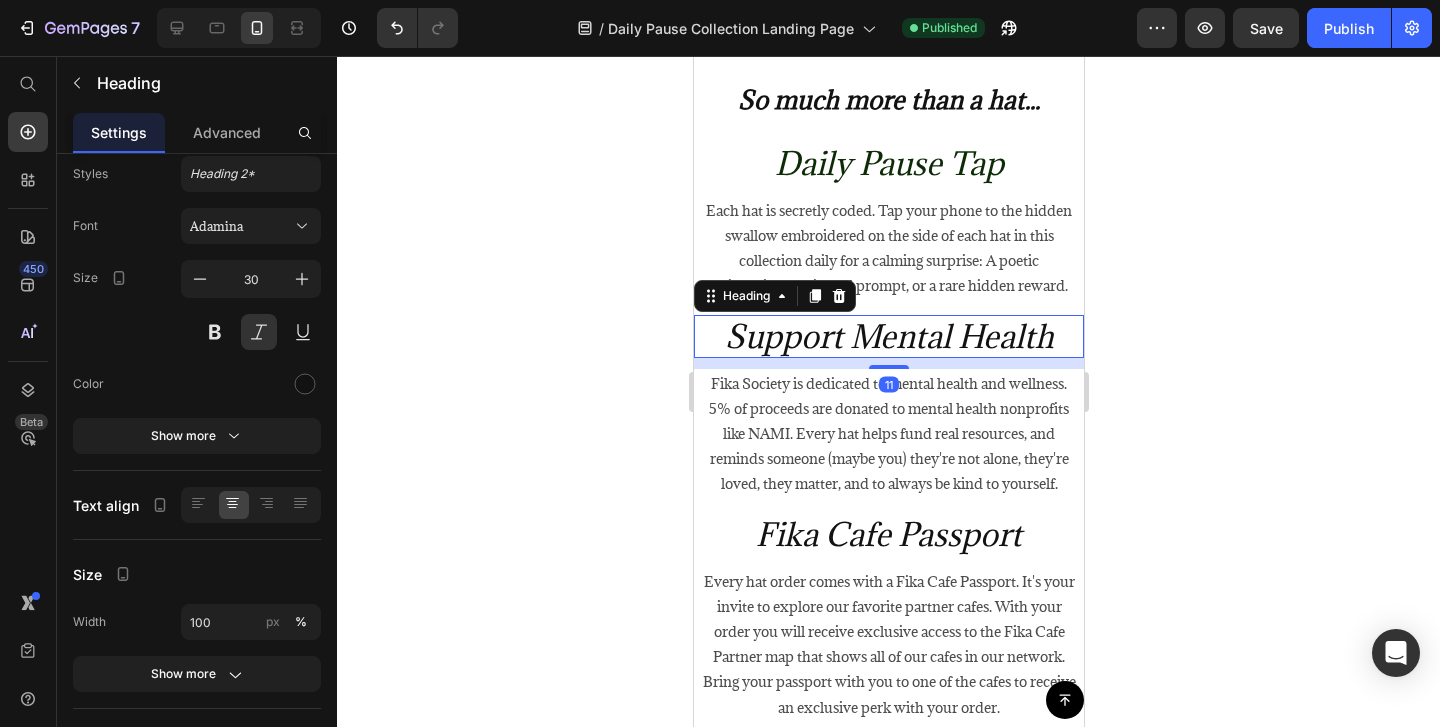 click on "Support Mental Health" at bounding box center [888, 336] 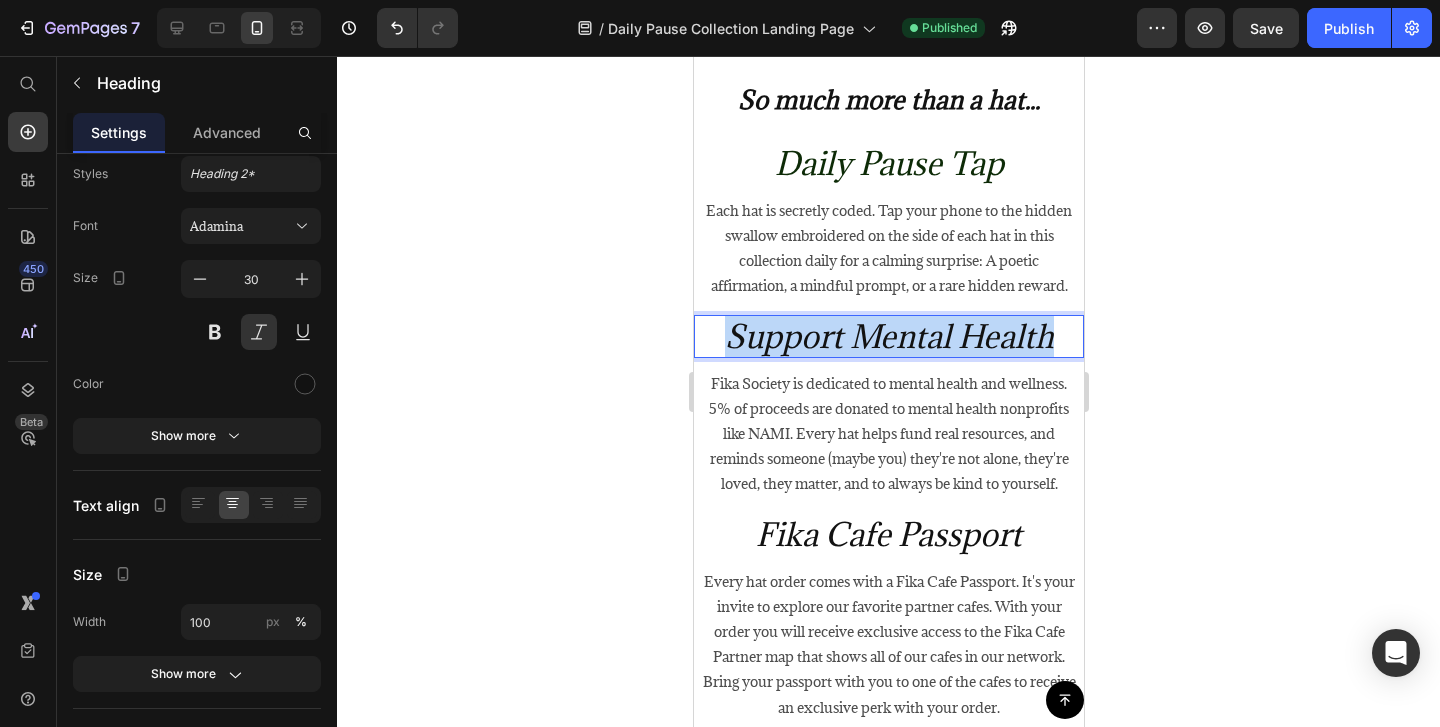 click on "Support Mental Health" at bounding box center [888, 336] 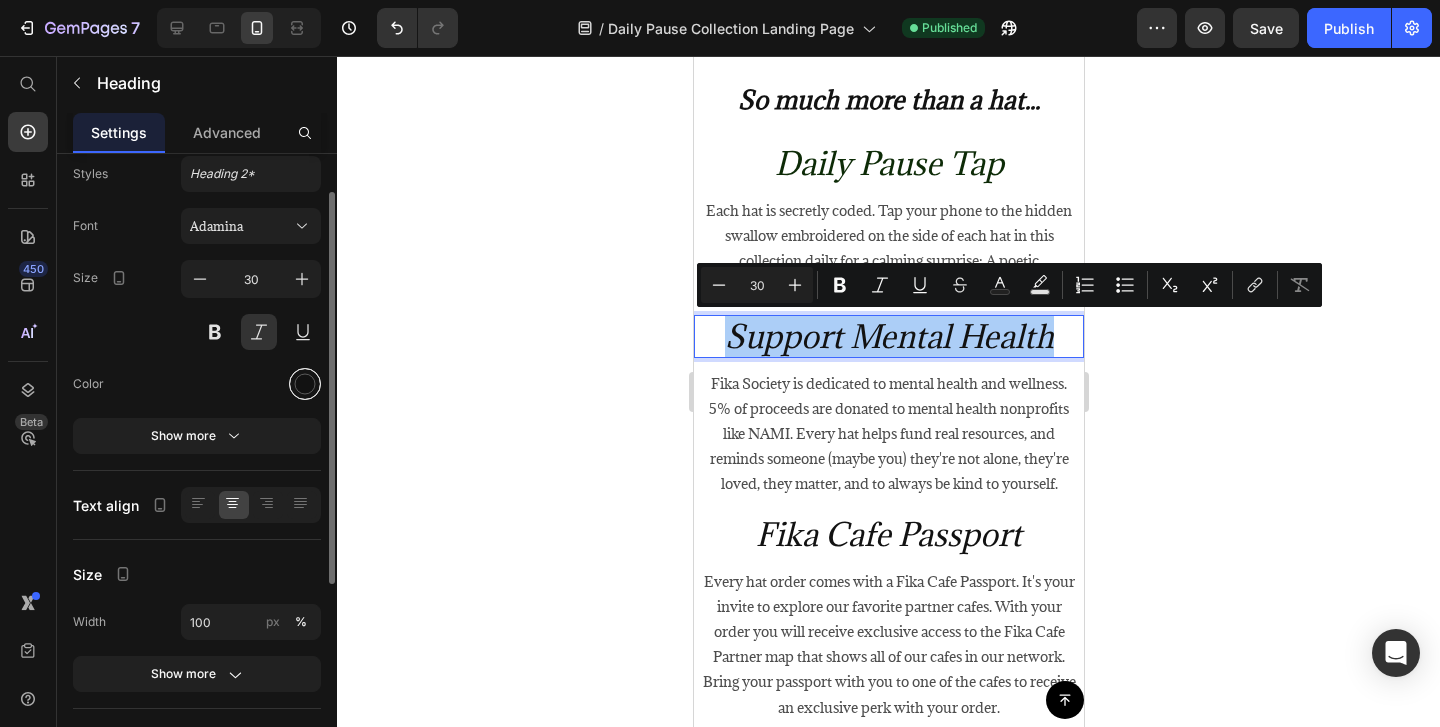 click at bounding box center [305, 384] 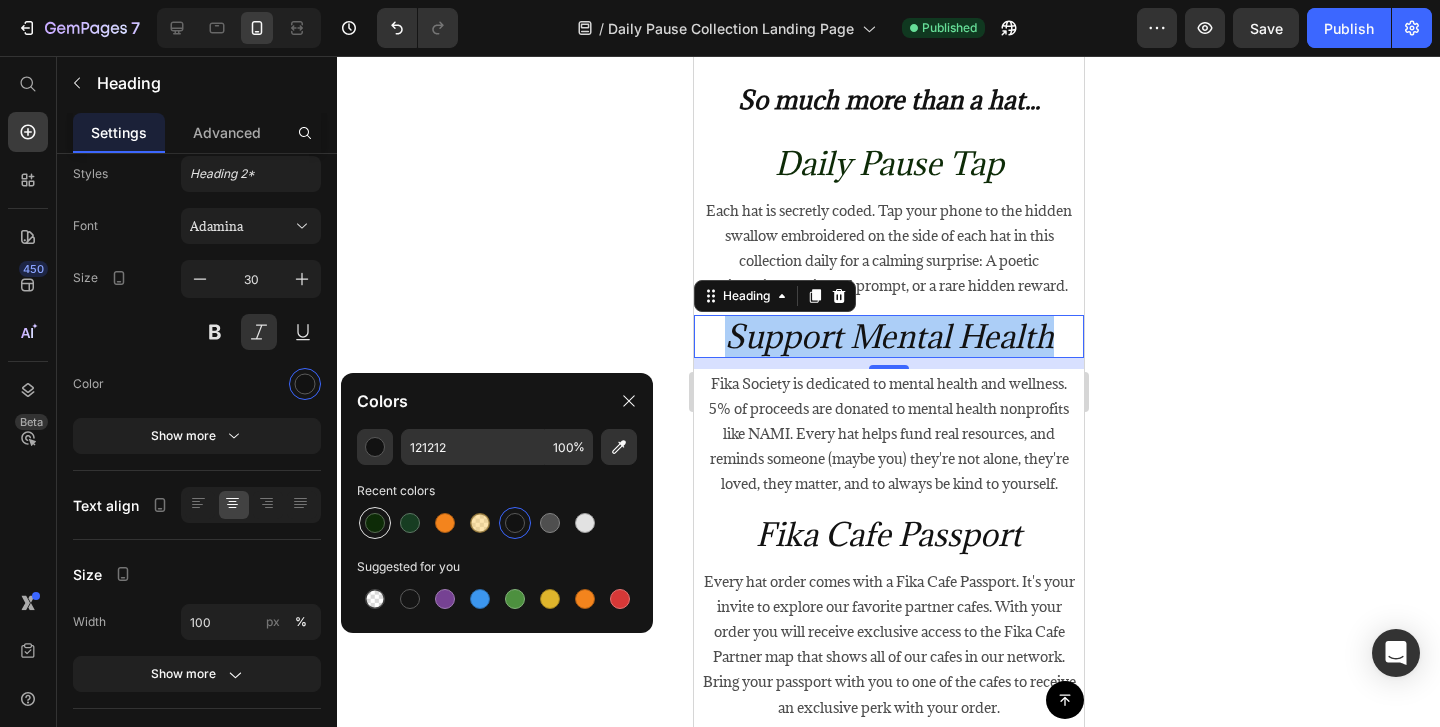 click at bounding box center [375, 523] 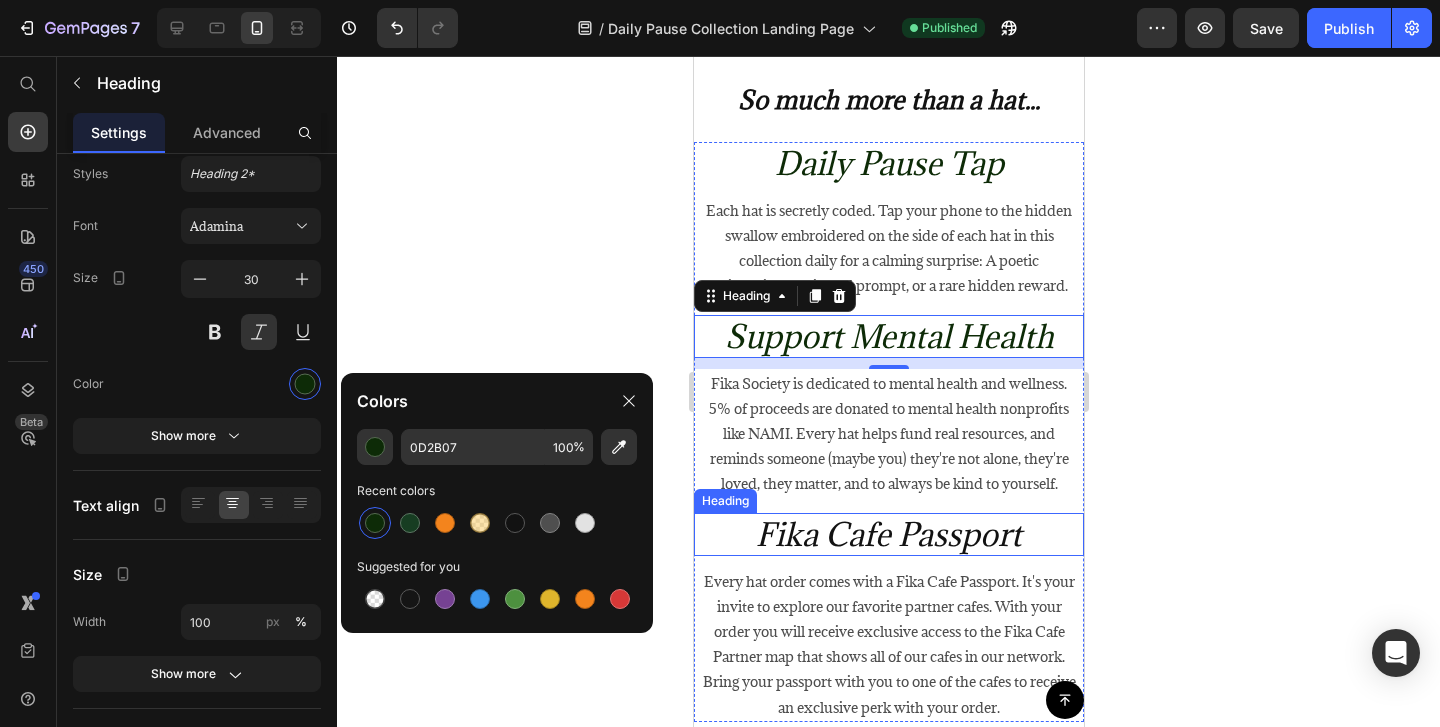 click on "Fika Cafe Passport" at bounding box center [888, 534] 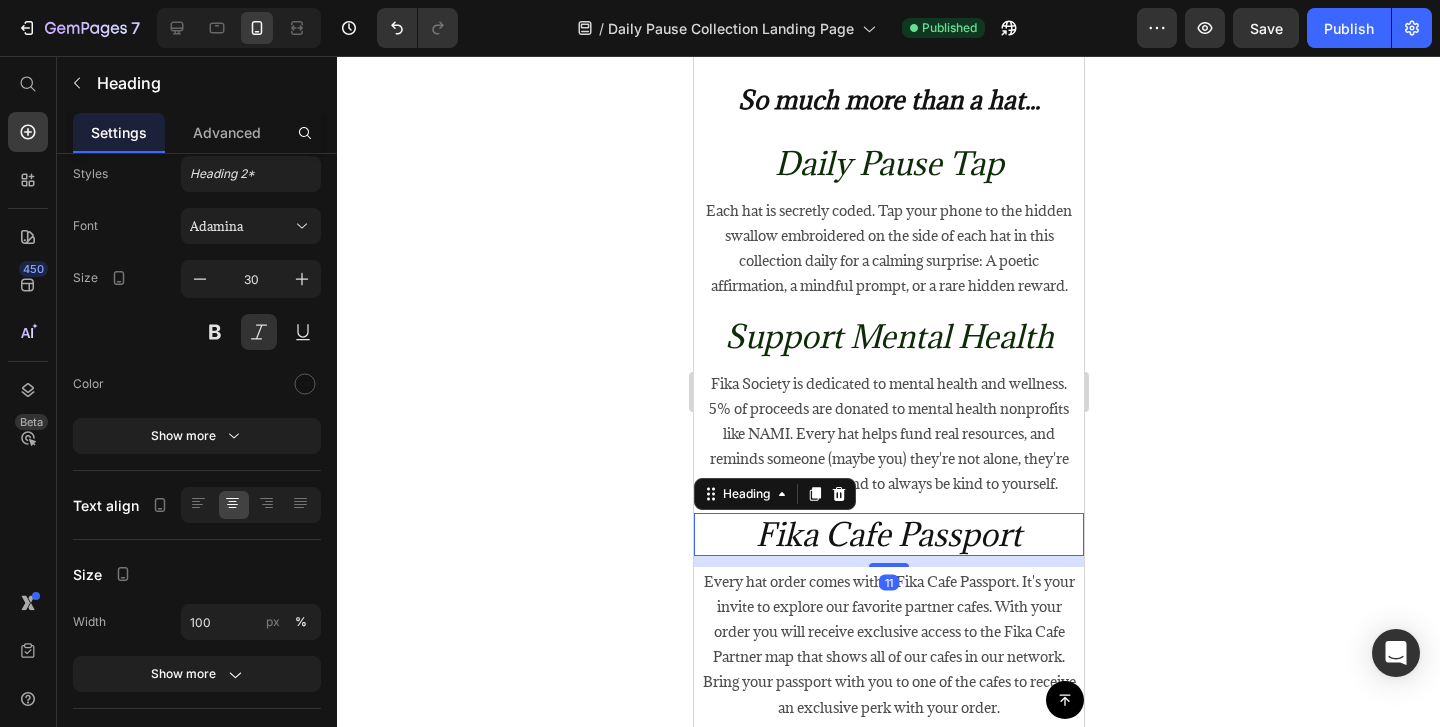 click on "Fika Cafe Passport" at bounding box center [888, 534] 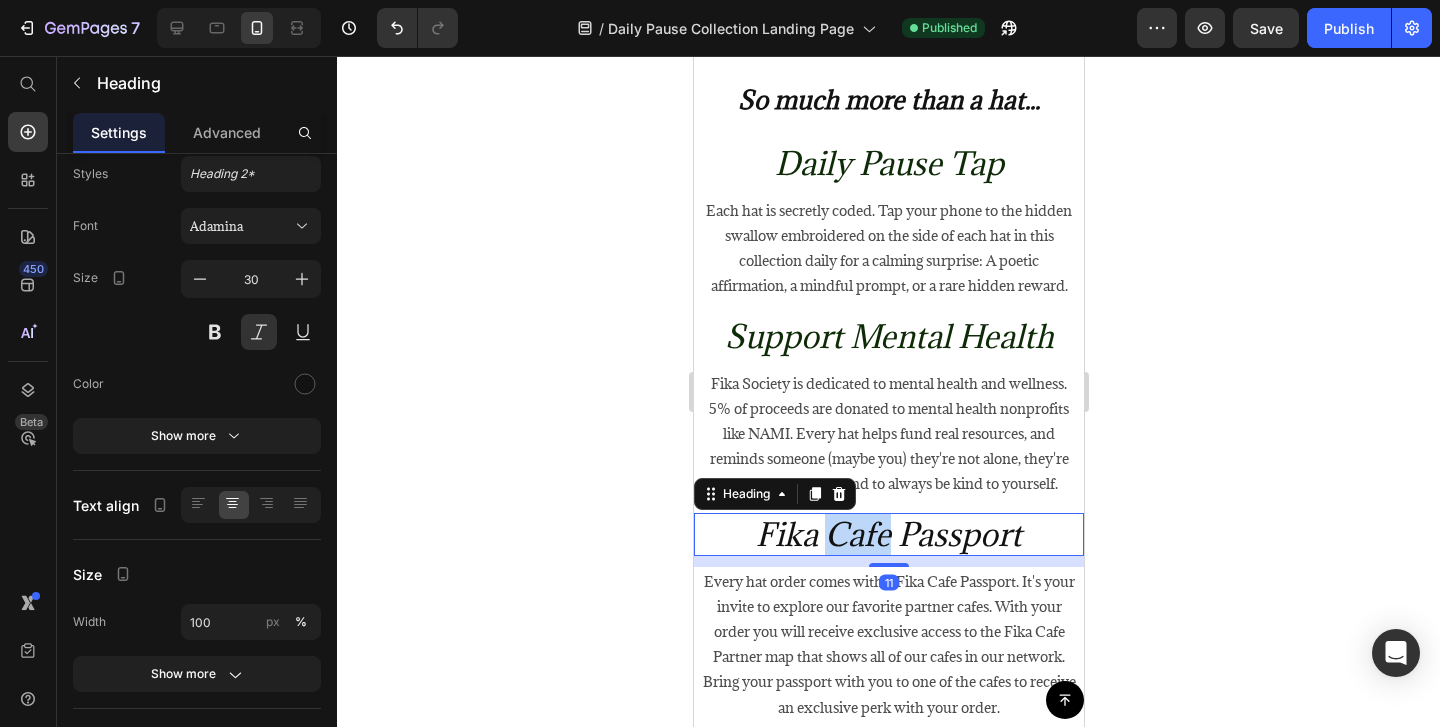 click on "Fika Cafe Passport" at bounding box center [888, 534] 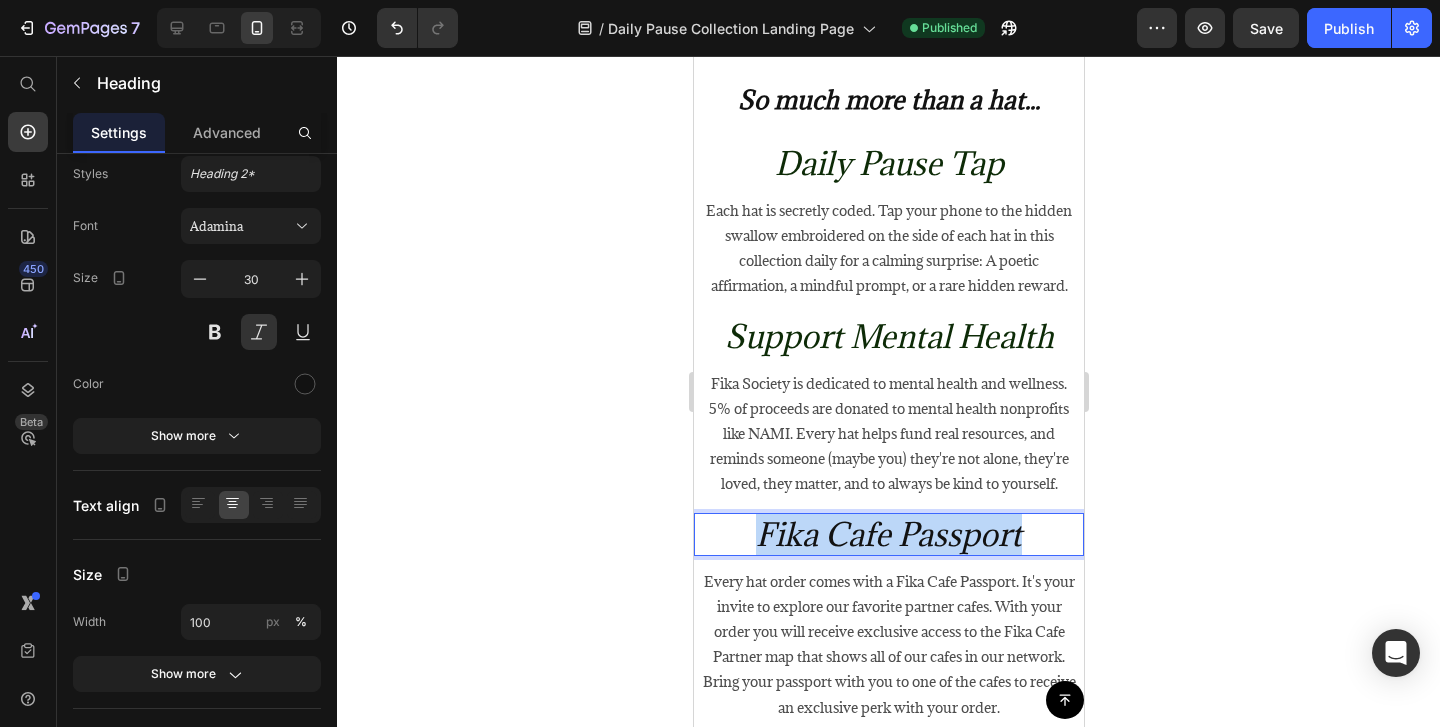 click on "Fika Cafe Passport" at bounding box center [888, 534] 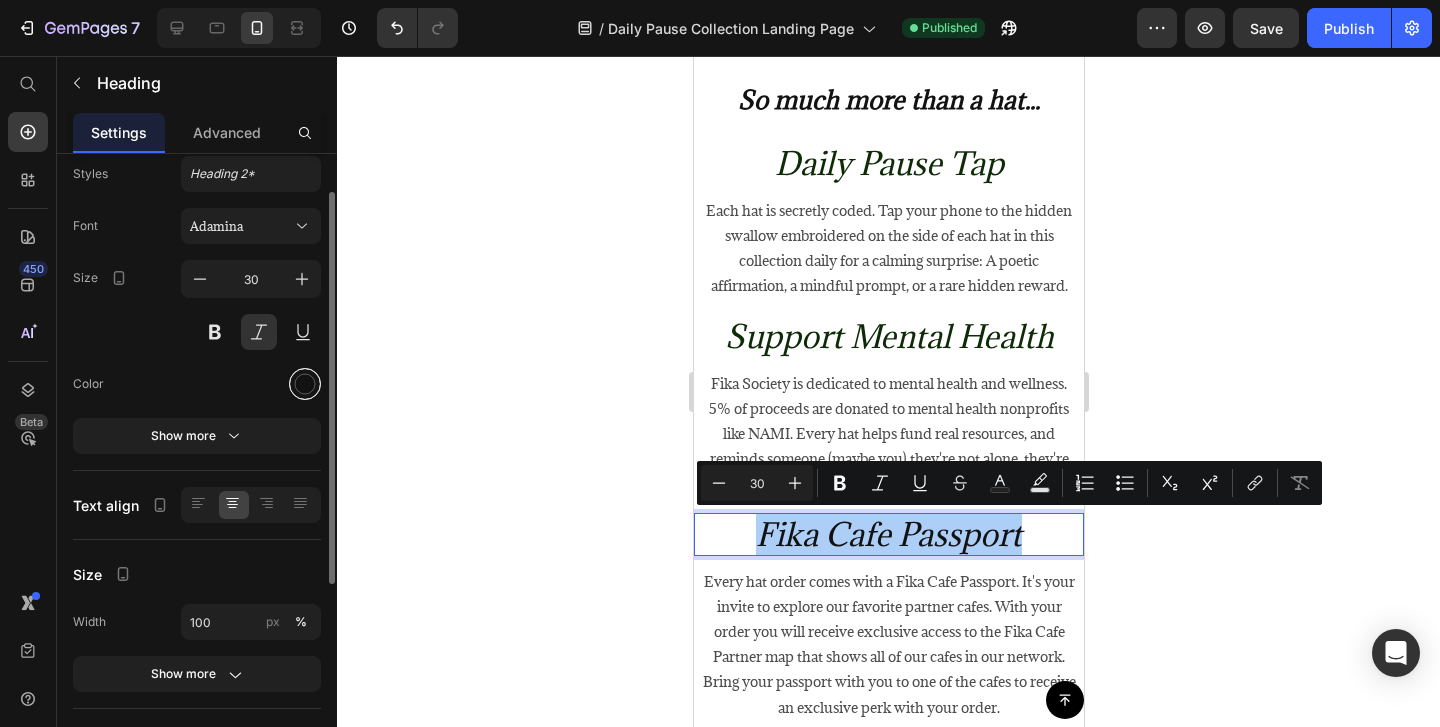 click at bounding box center [305, 384] 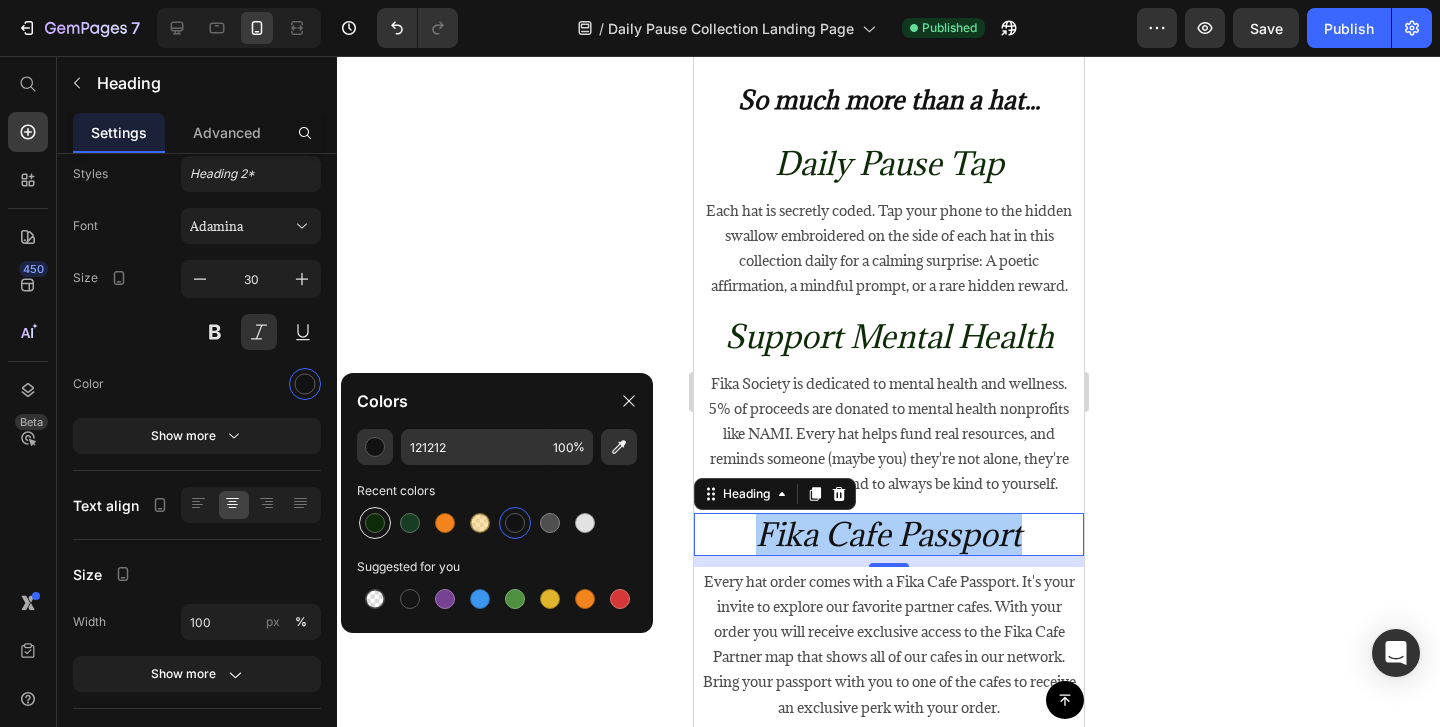 click at bounding box center [375, 523] 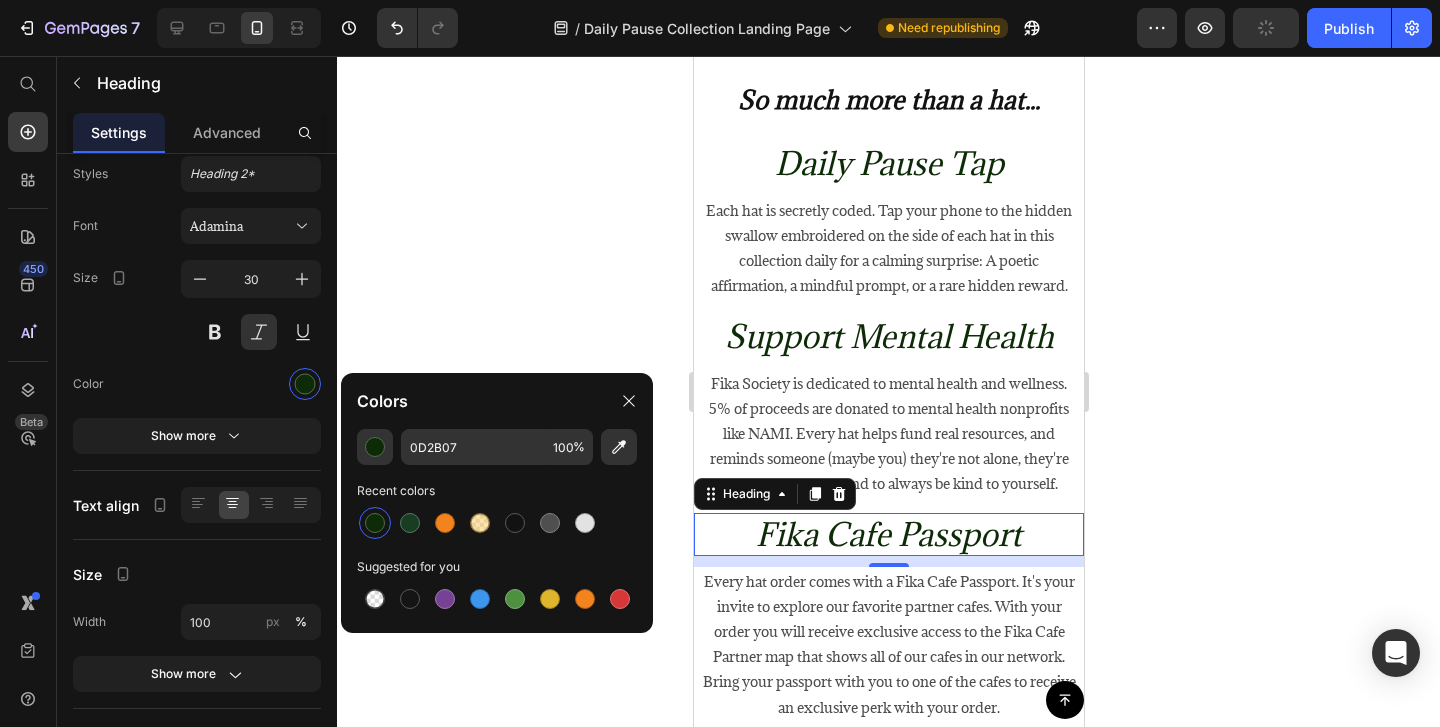 click 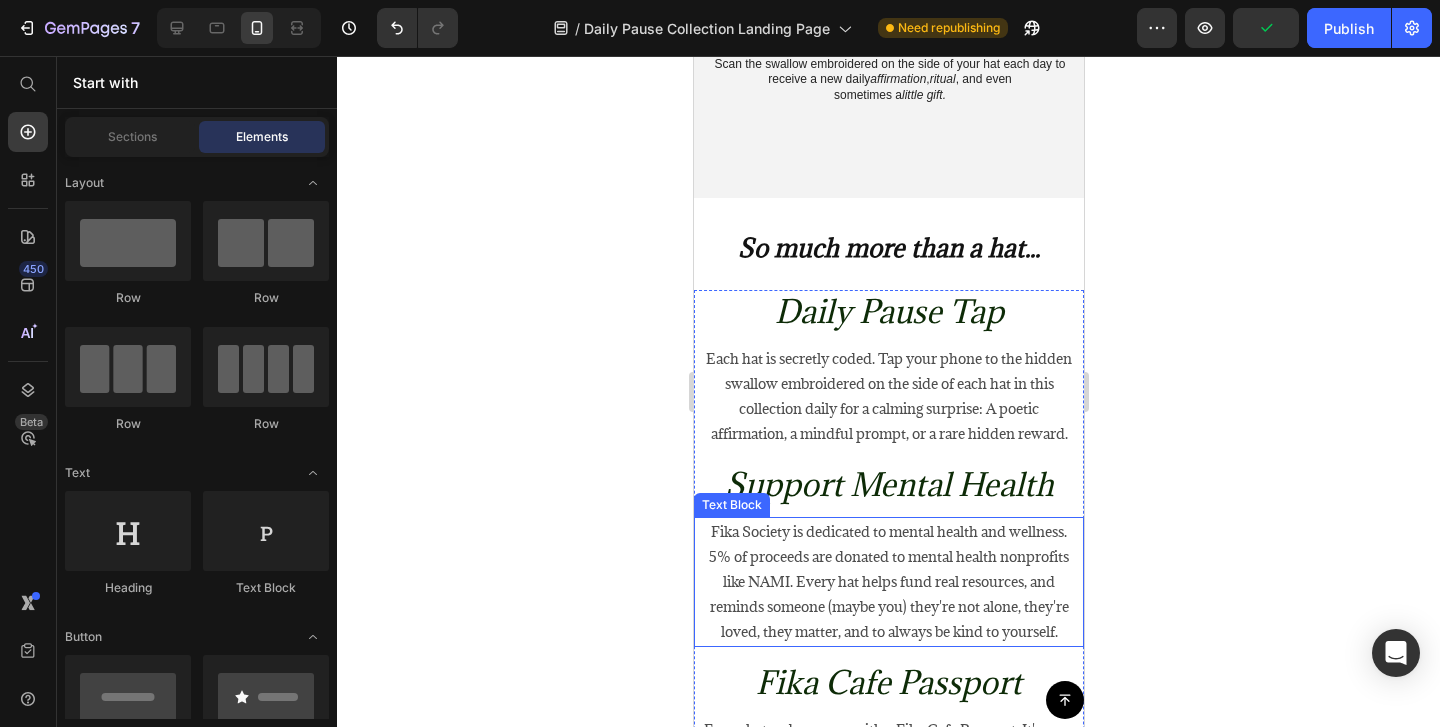 scroll, scrollTop: 796, scrollLeft: 0, axis: vertical 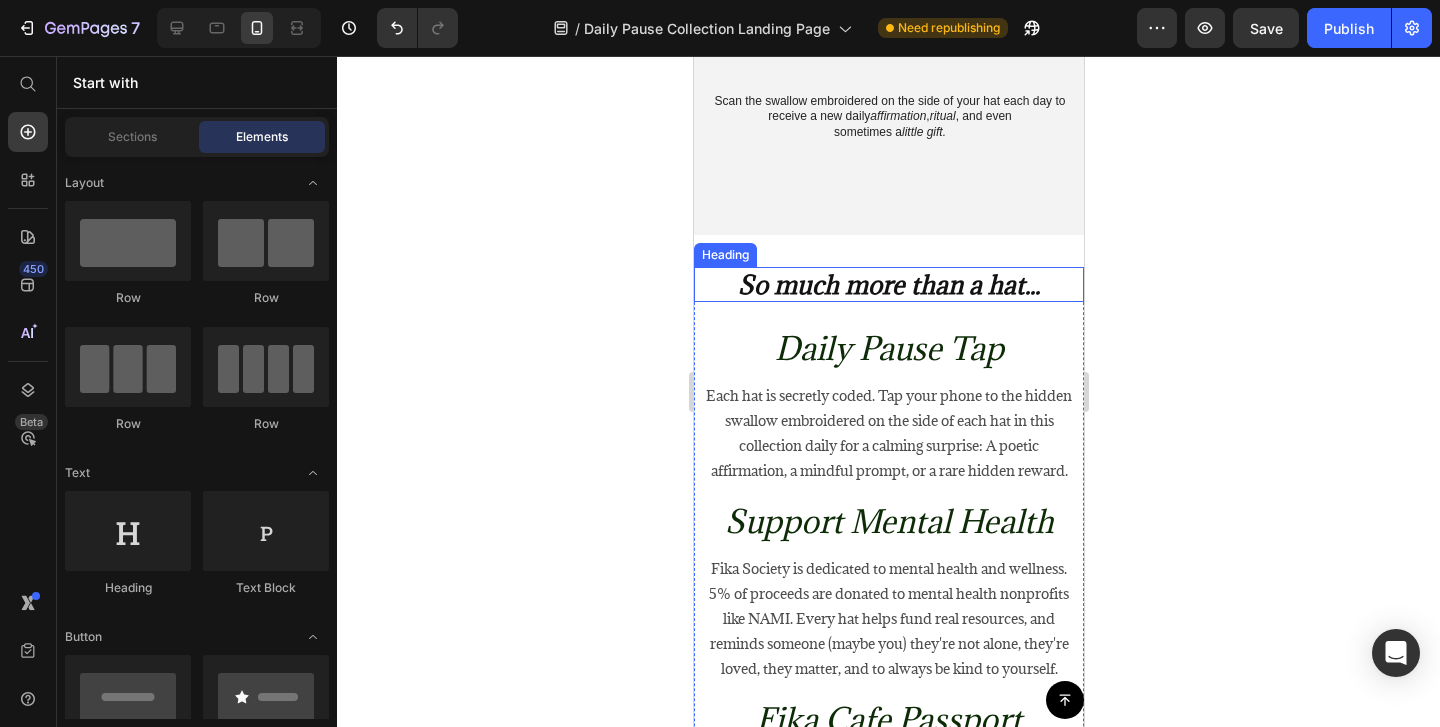 click on "So much more than a hat..." at bounding box center [888, 284] 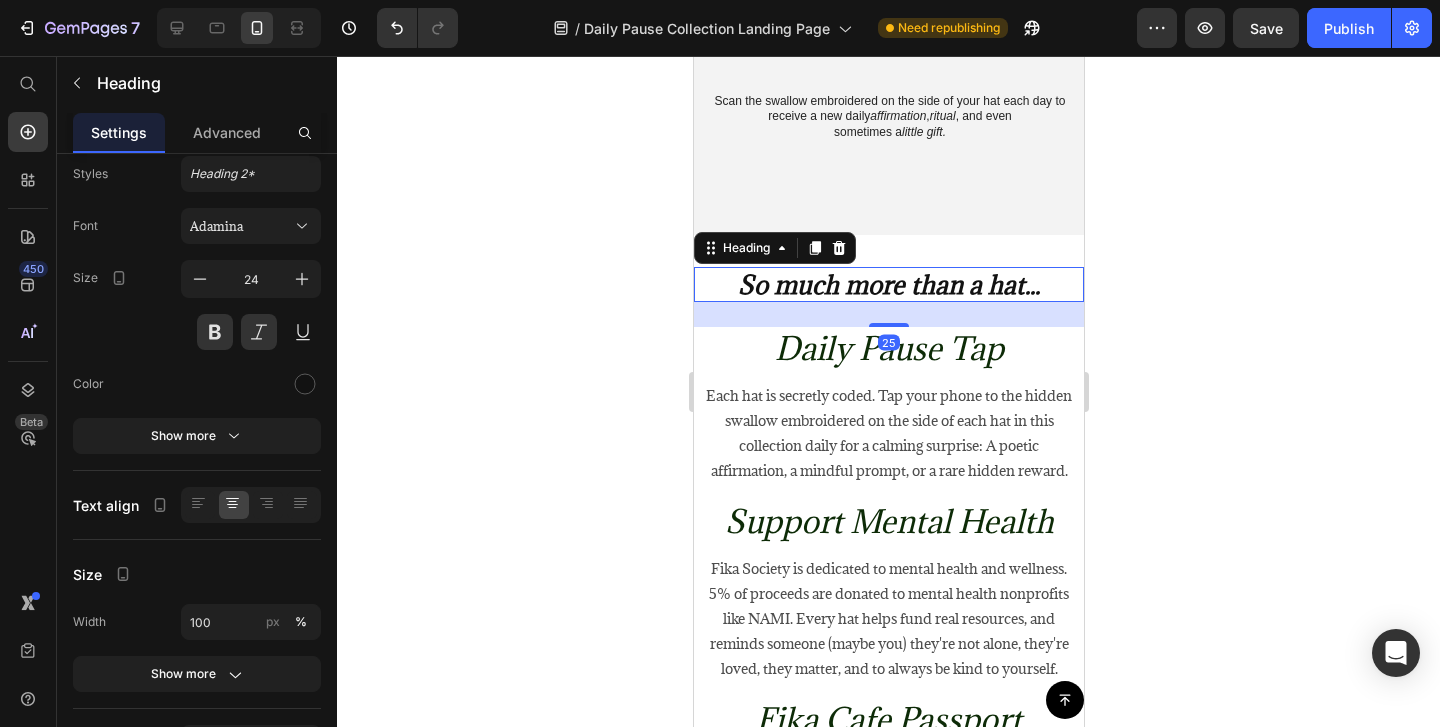 click on "So much more than a hat..." at bounding box center (888, 284) 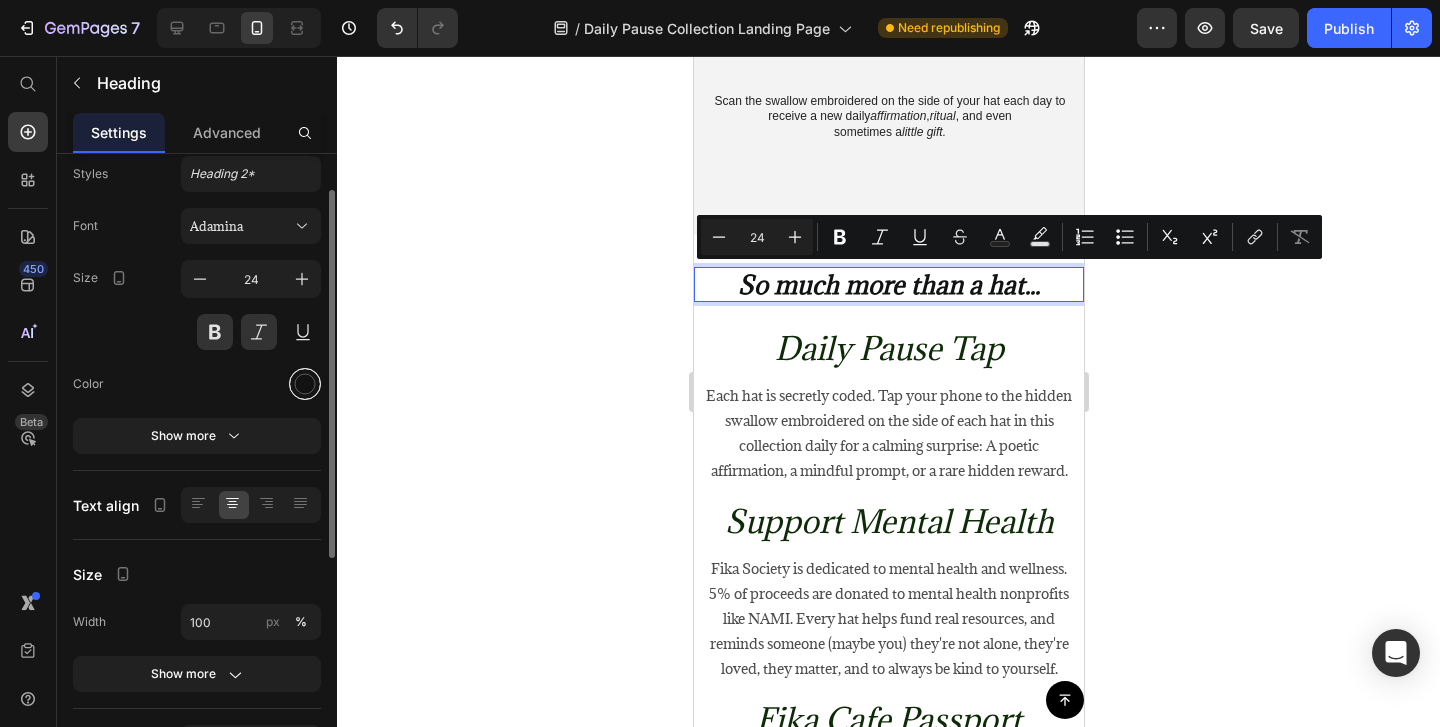 click at bounding box center (305, 384) 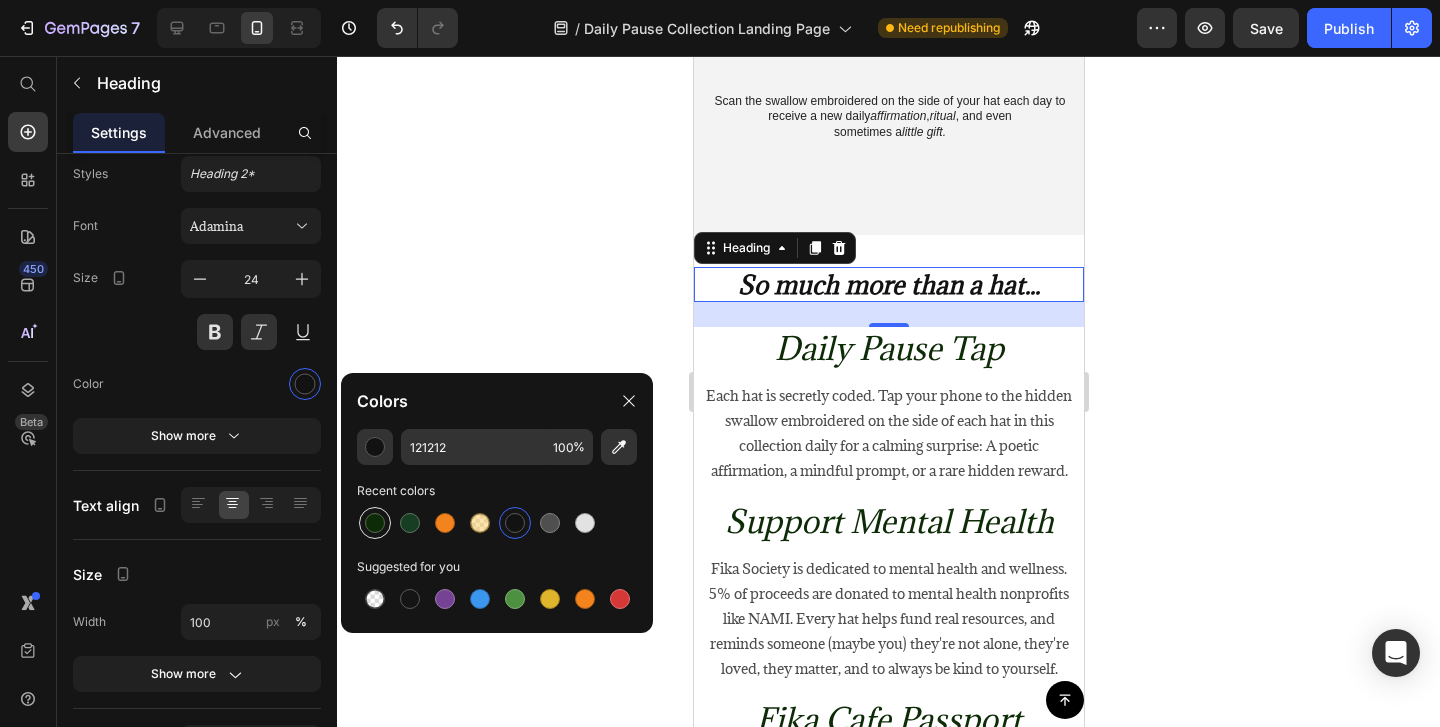 click at bounding box center (375, 523) 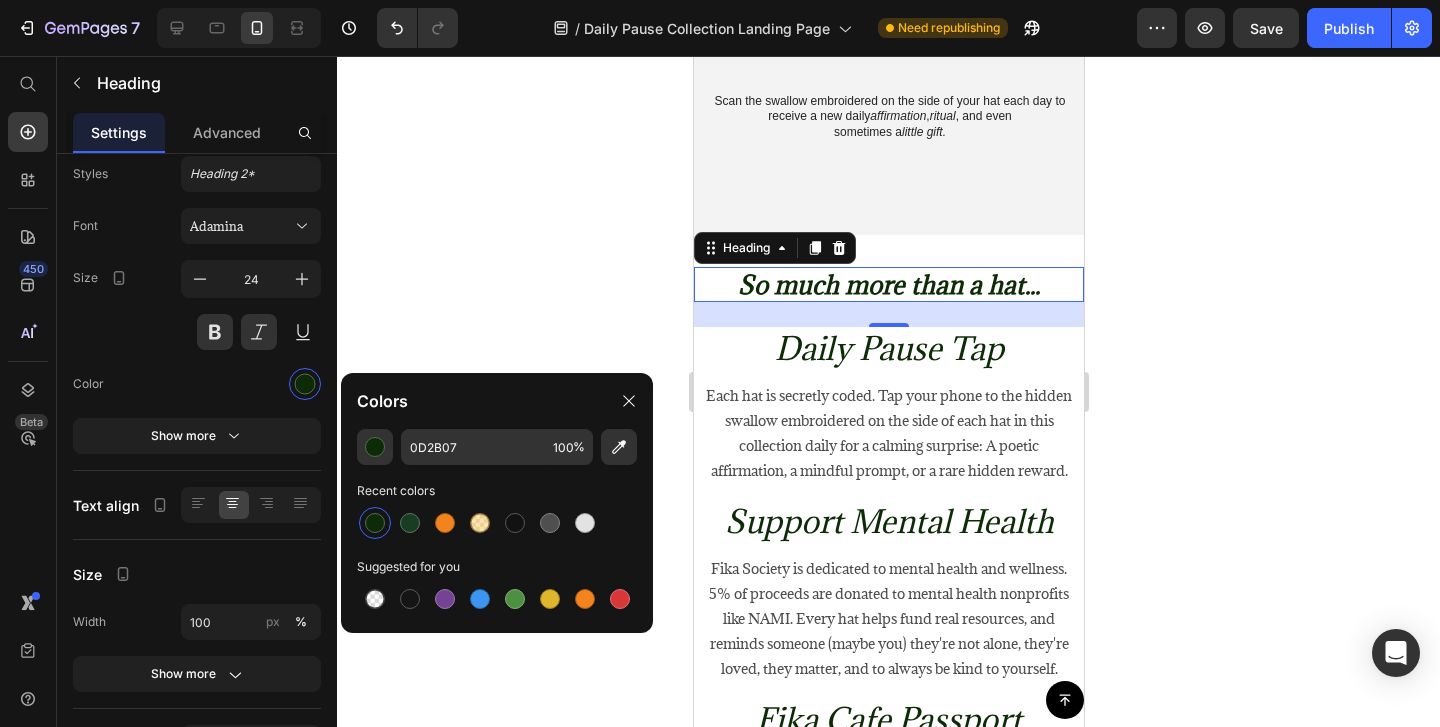 click 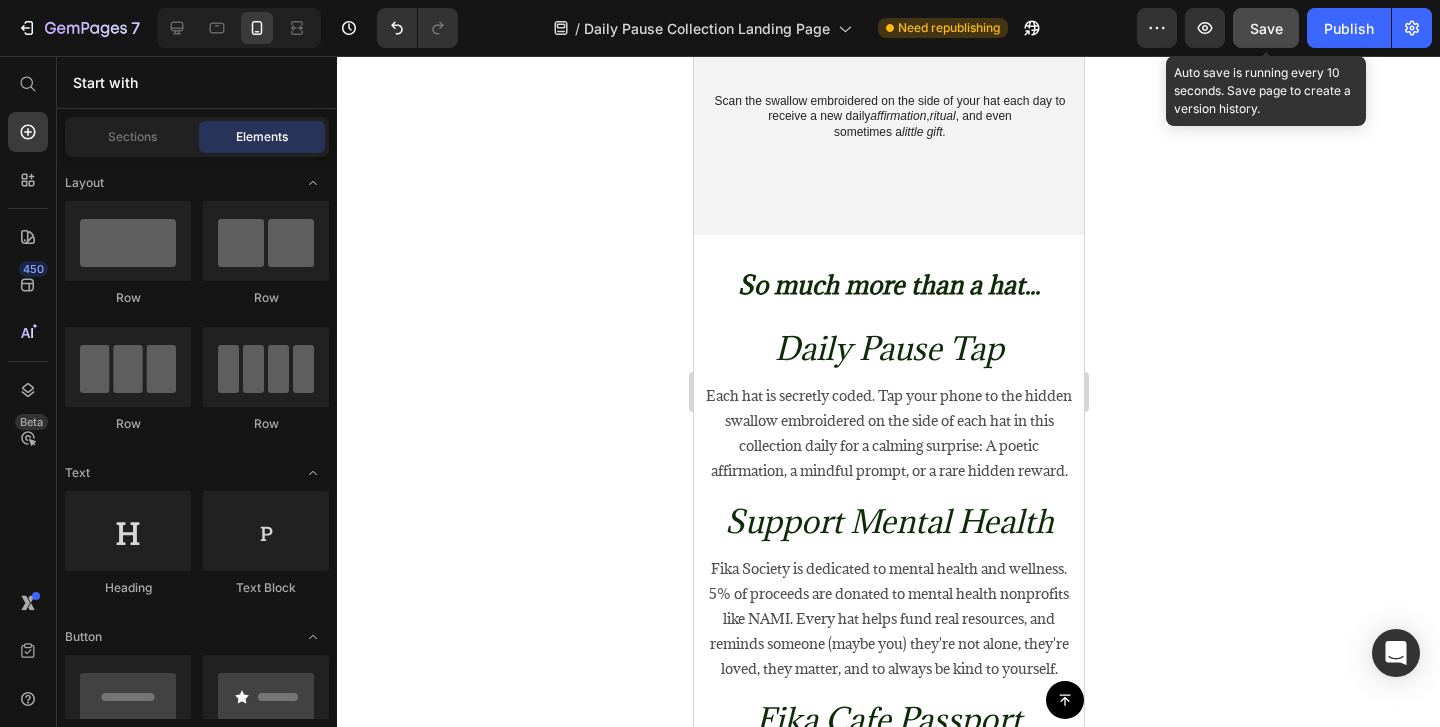 click on "Save" at bounding box center [1266, 28] 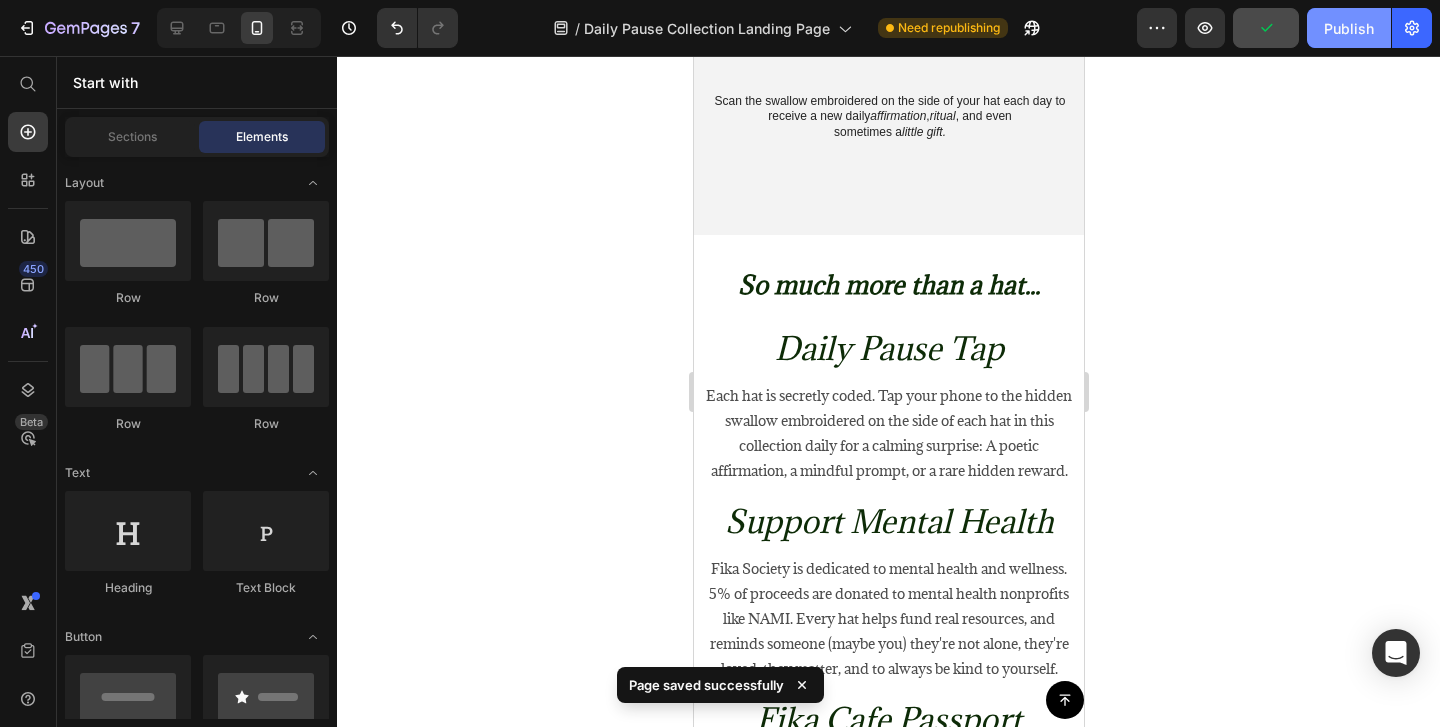 click on "Publish" at bounding box center [1349, 28] 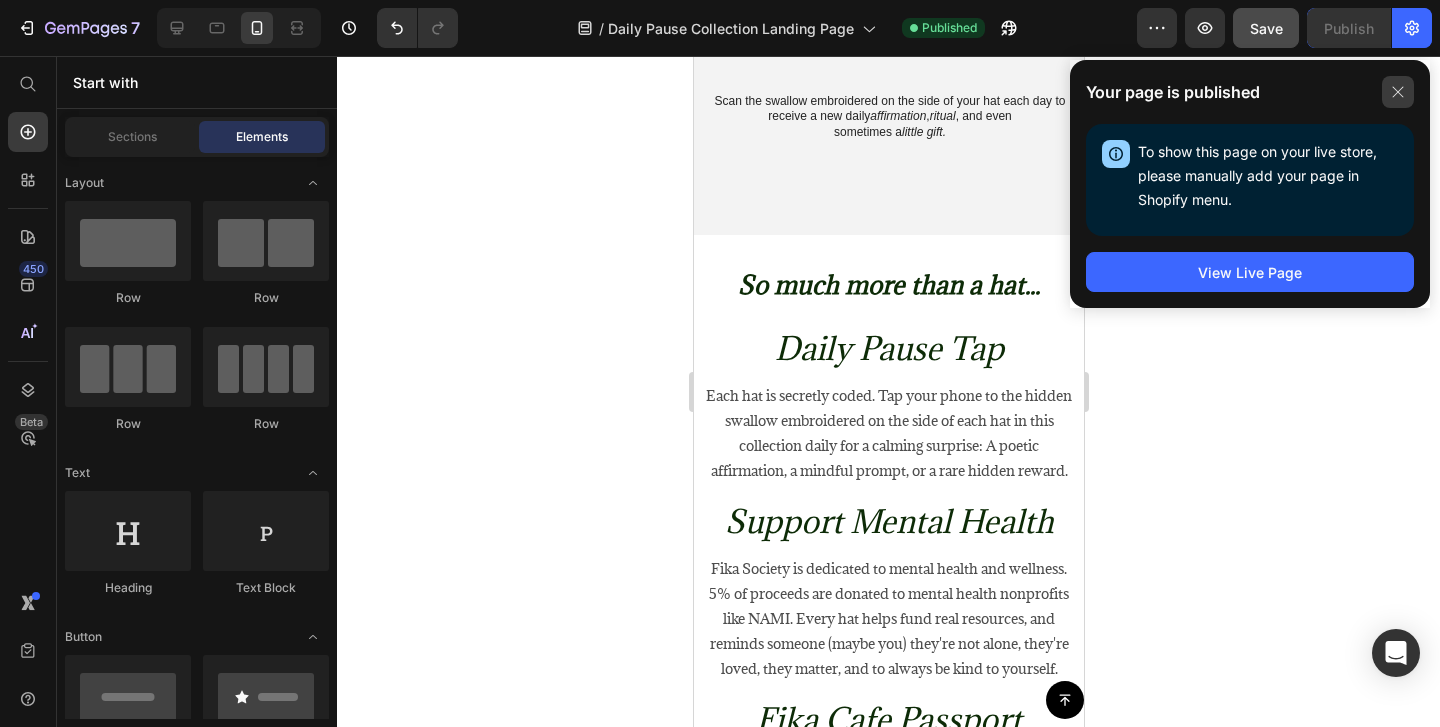 click 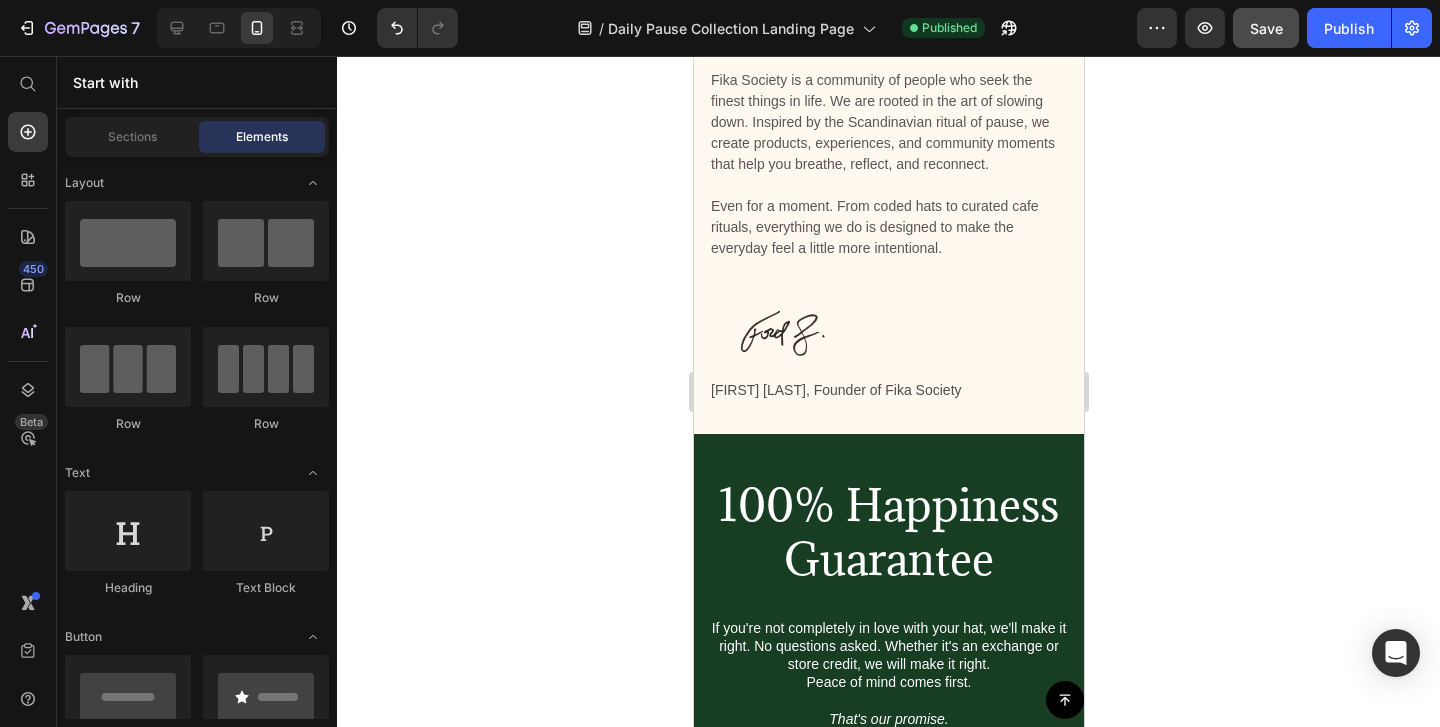 scroll, scrollTop: 4003, scrollLeft: 0, axis: vertical 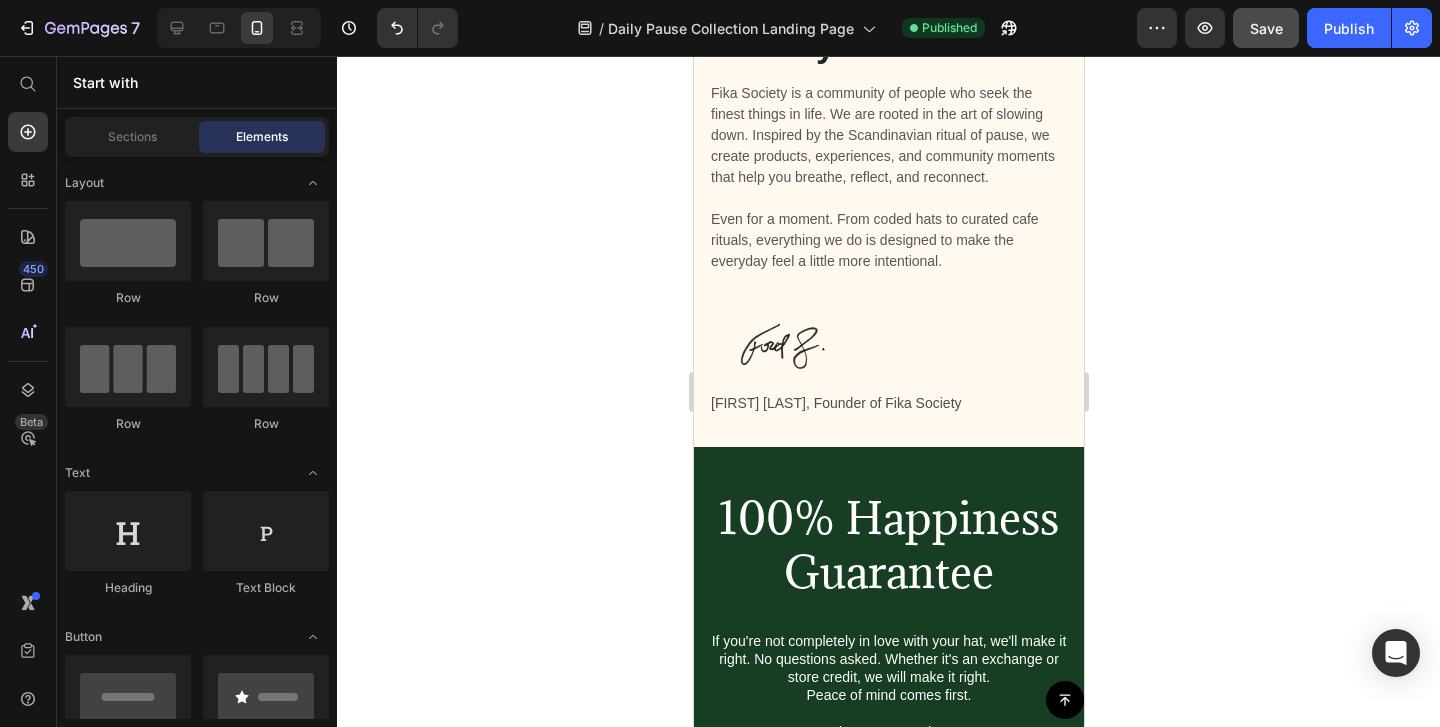 click on "be kind:  To others, but mostly to yourself" at bounding box center [888, -381] 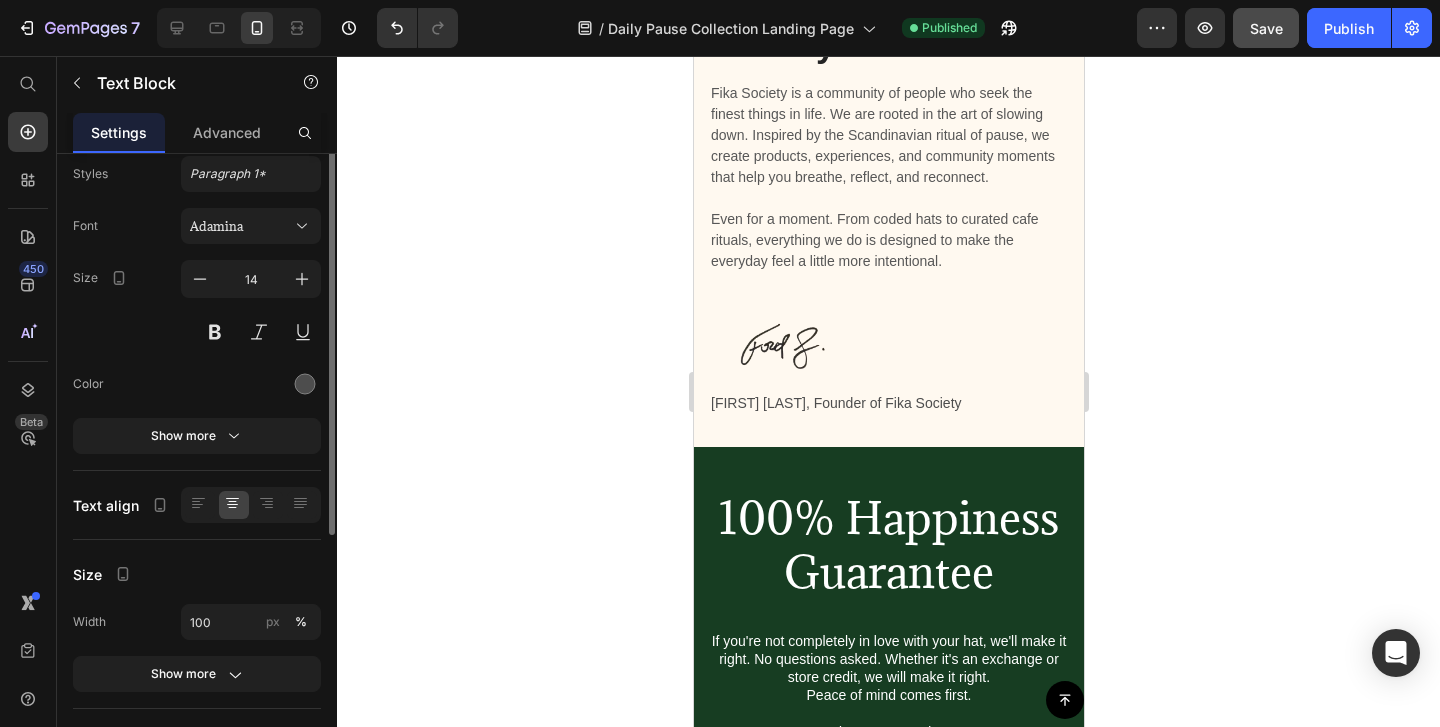 scroll, scrollTop: 0, scrollLeft: 0, axis: both 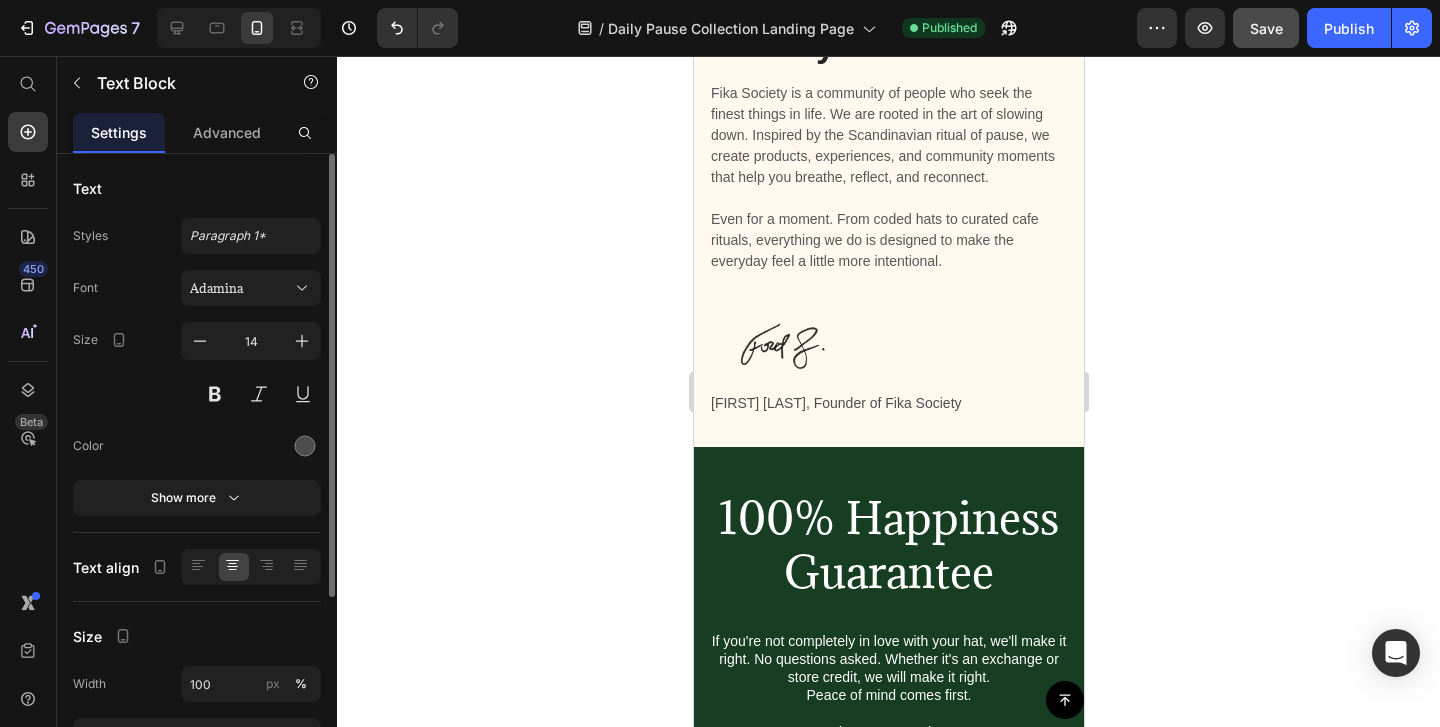 click on "be kind:  To others, but mostly to yourself" at bounding box center [888, -381] 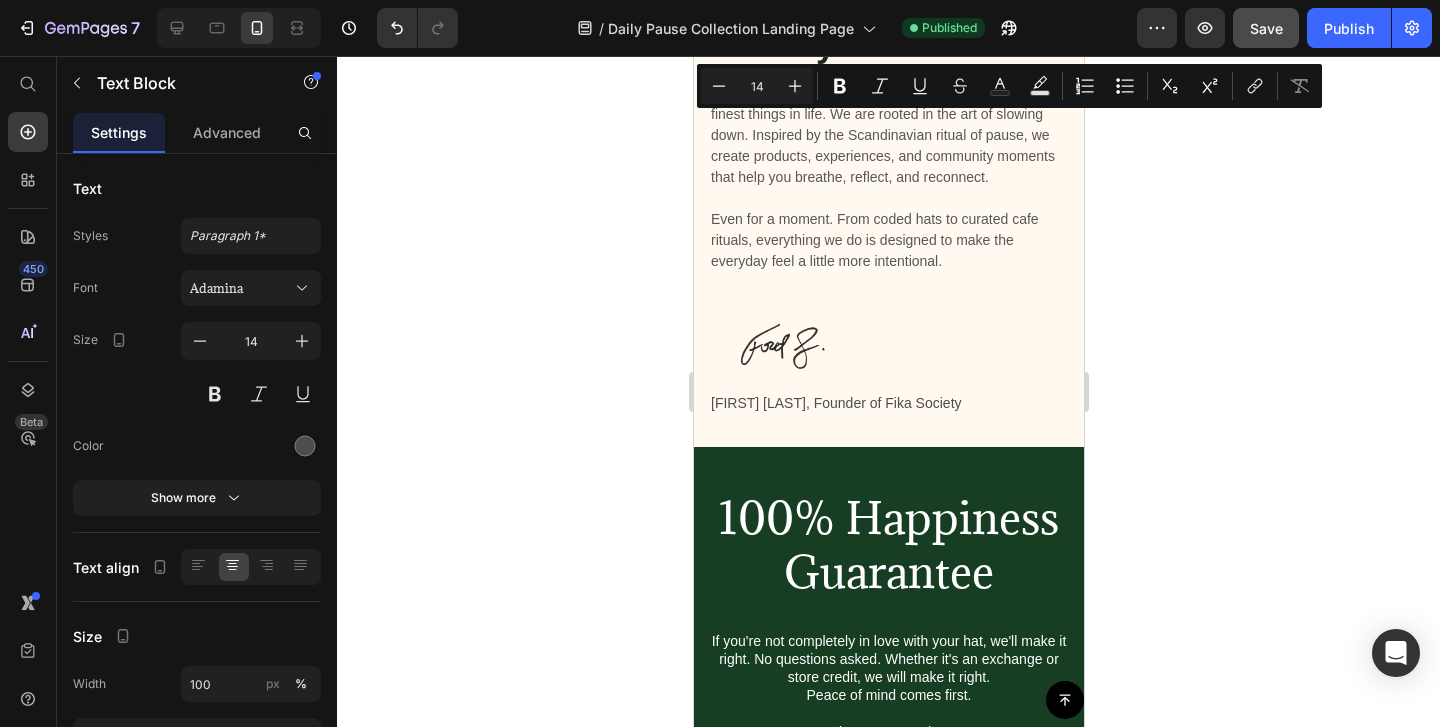 click on "be kind:  To others, but mostly to yourself" at bounding box center [888, -381] 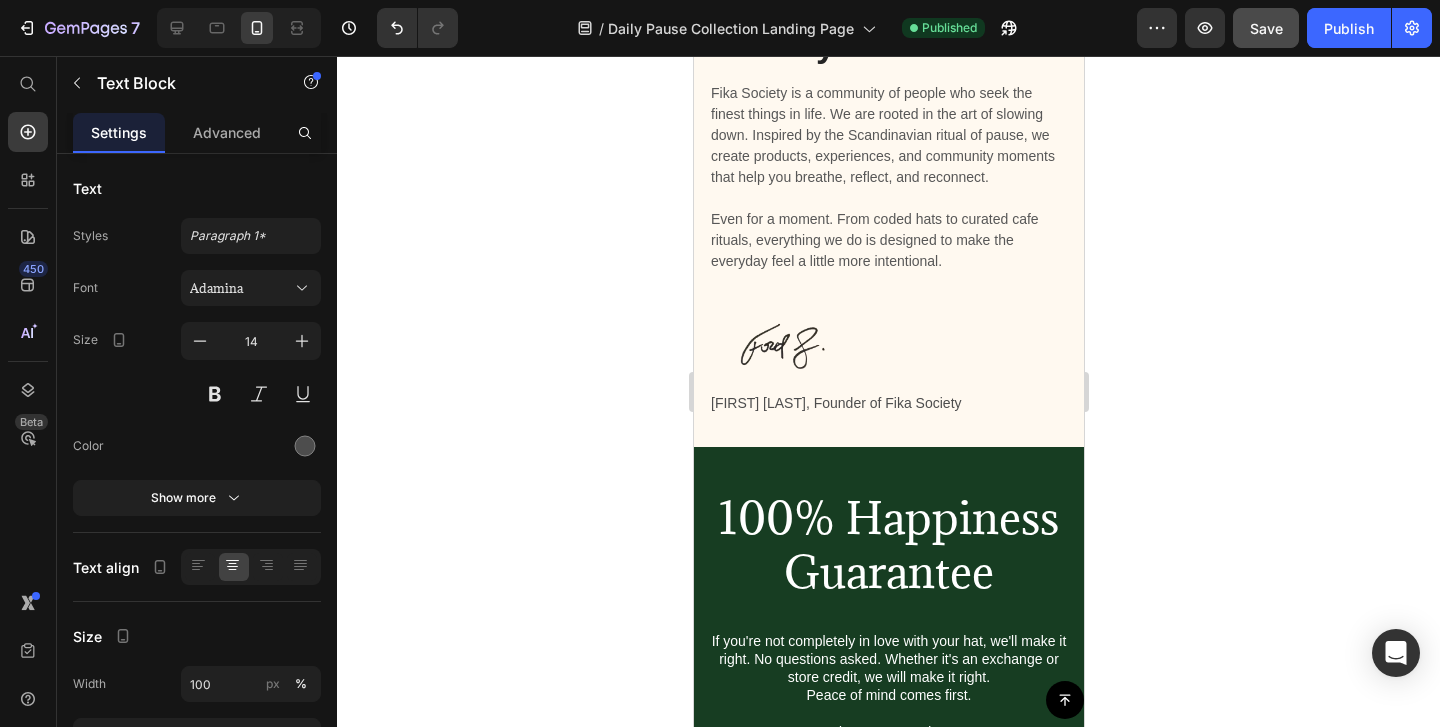 click on "be kind:  To others, but mostly to yourself" at bounding box center [888, -381] 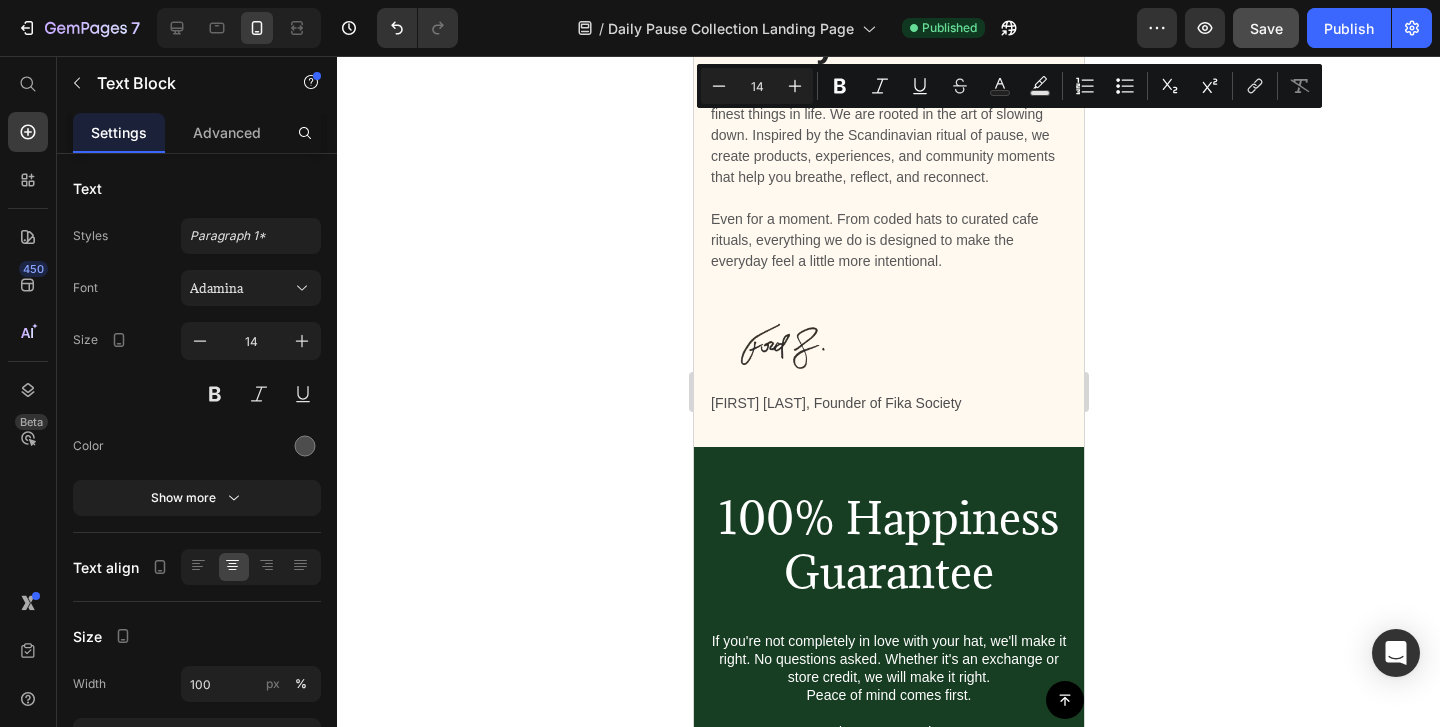 drag, startPoint x: 811, startPoint y: 100, endPoint x: 866, endPoint y: 100, distance: 55 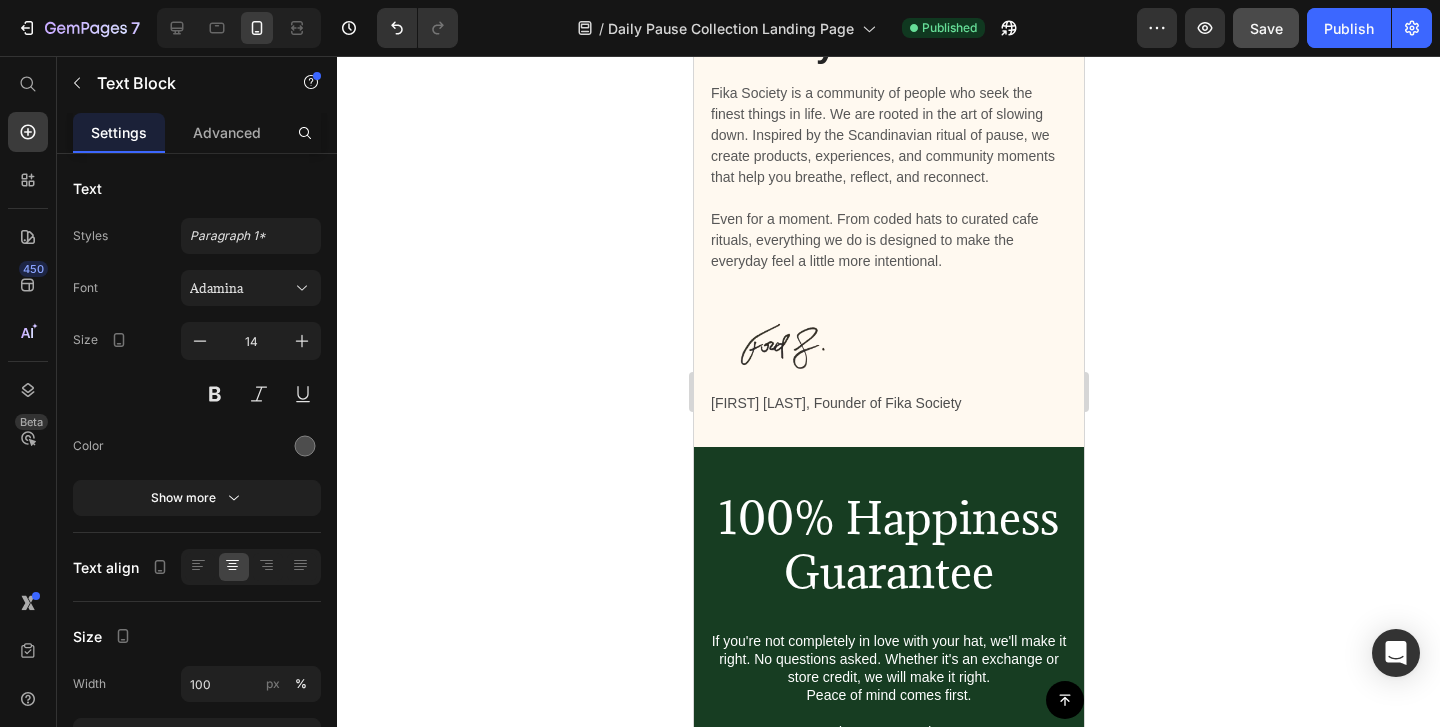 click on "you're not alone:  Because someone out there gets it." at bounding box center (888, -356) 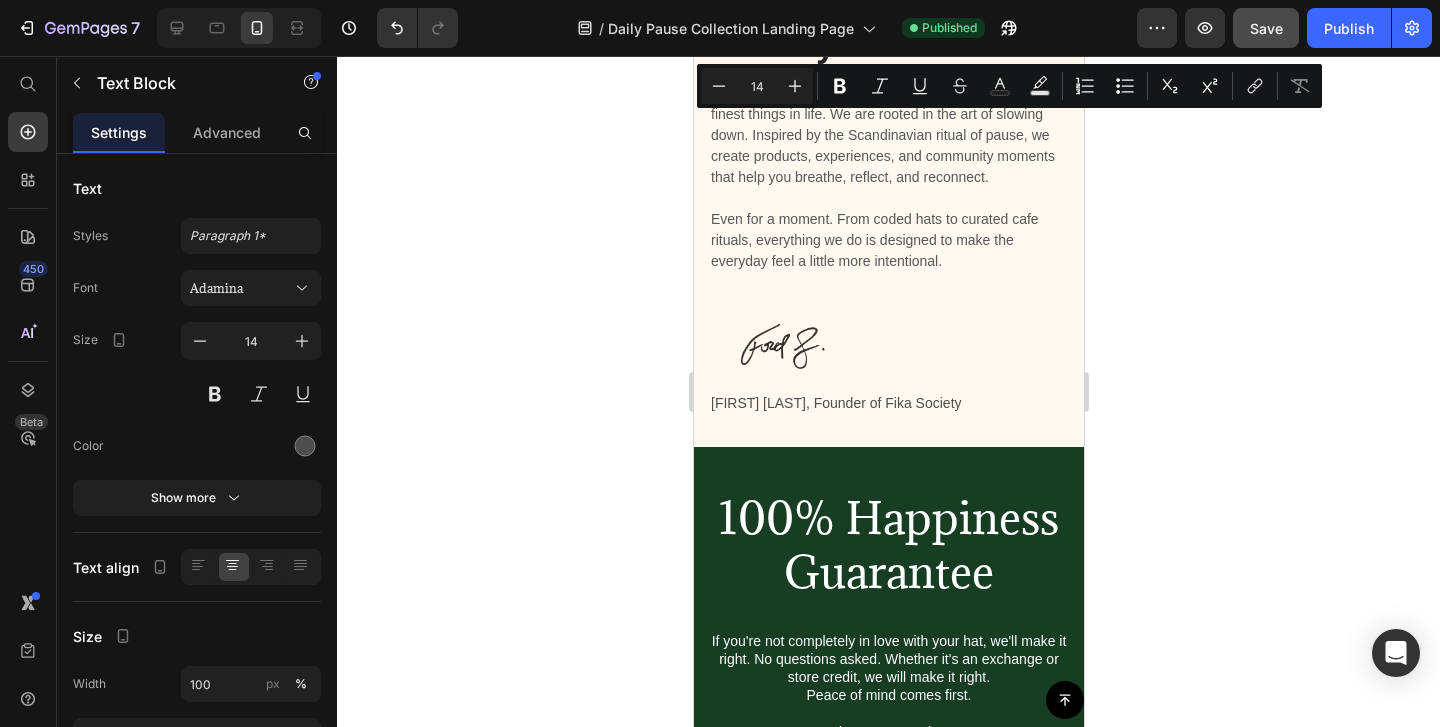 drag, startPoint x: 880, startPoint y: 101, endPoint x: 1026, endPoint y: 102, distance: 146.00342 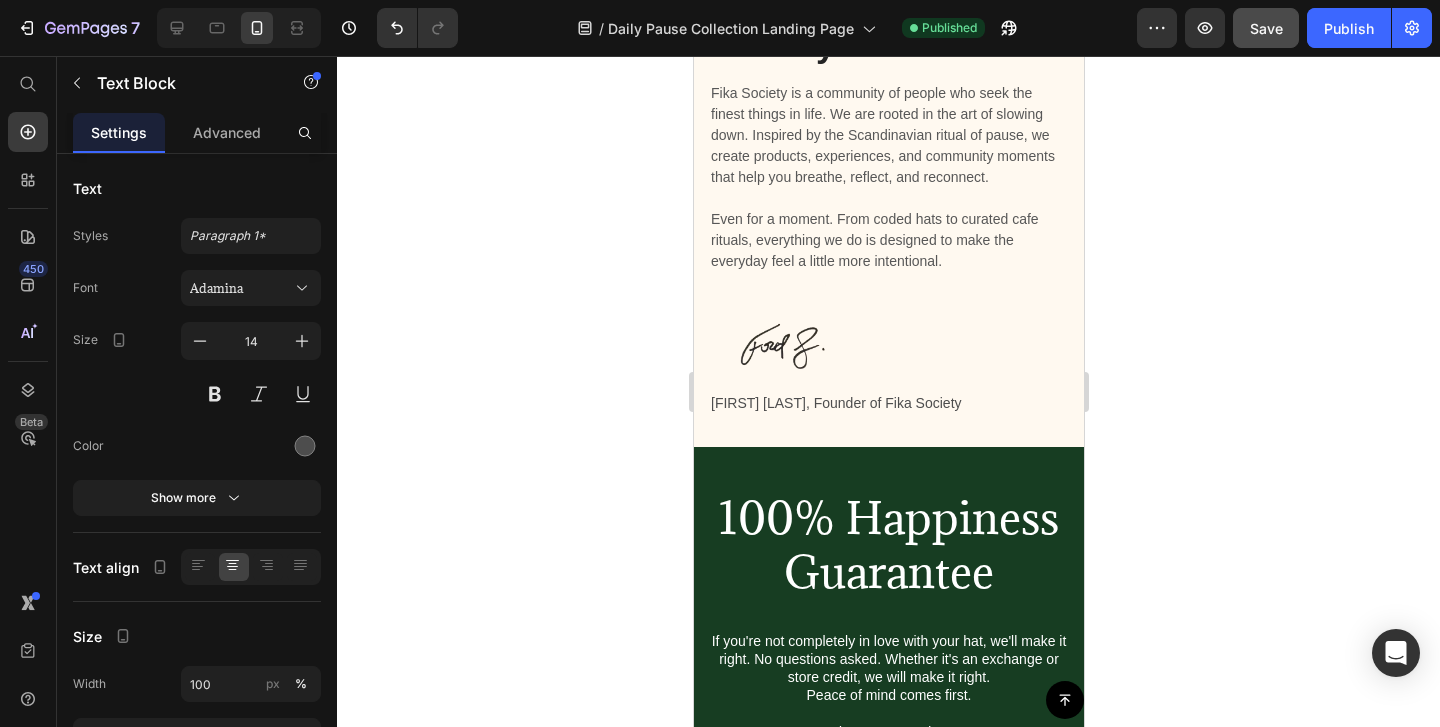 click 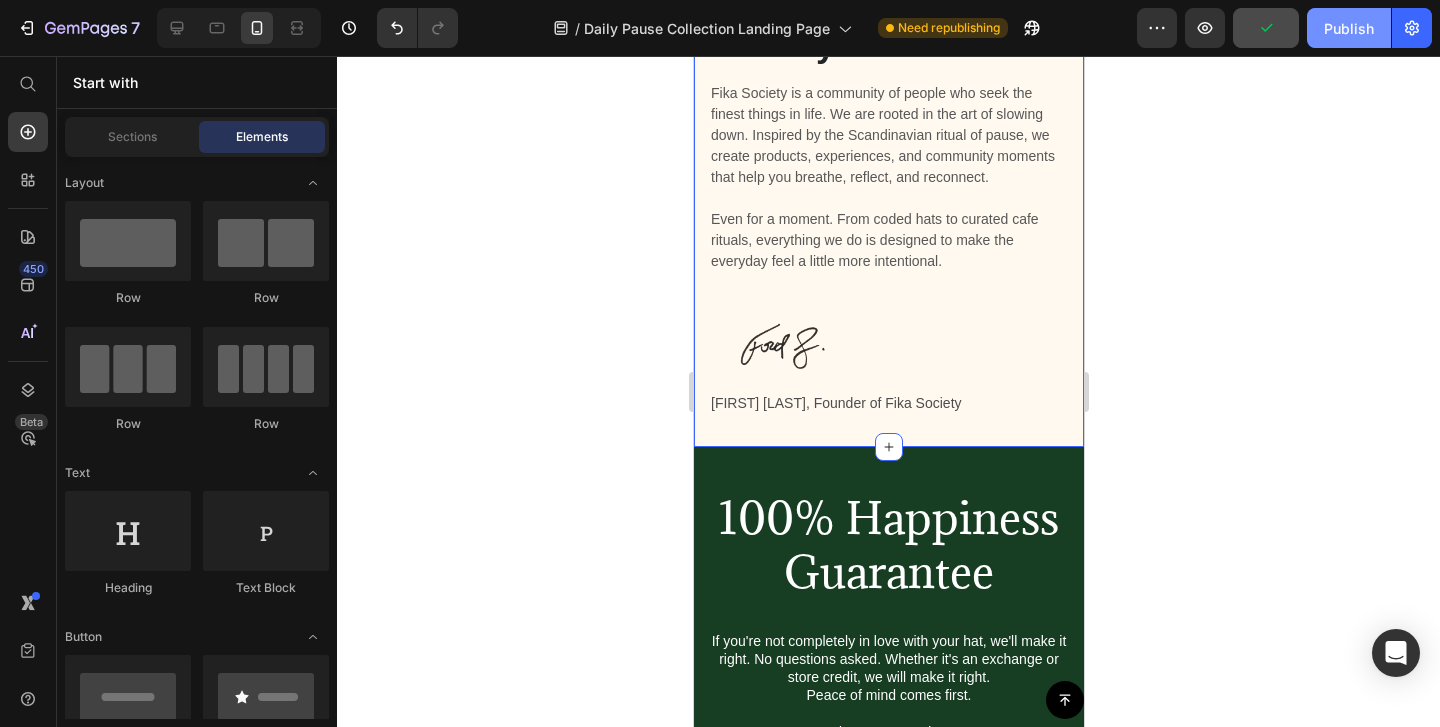 click on "Publish" at bounding box center (1349, 28) 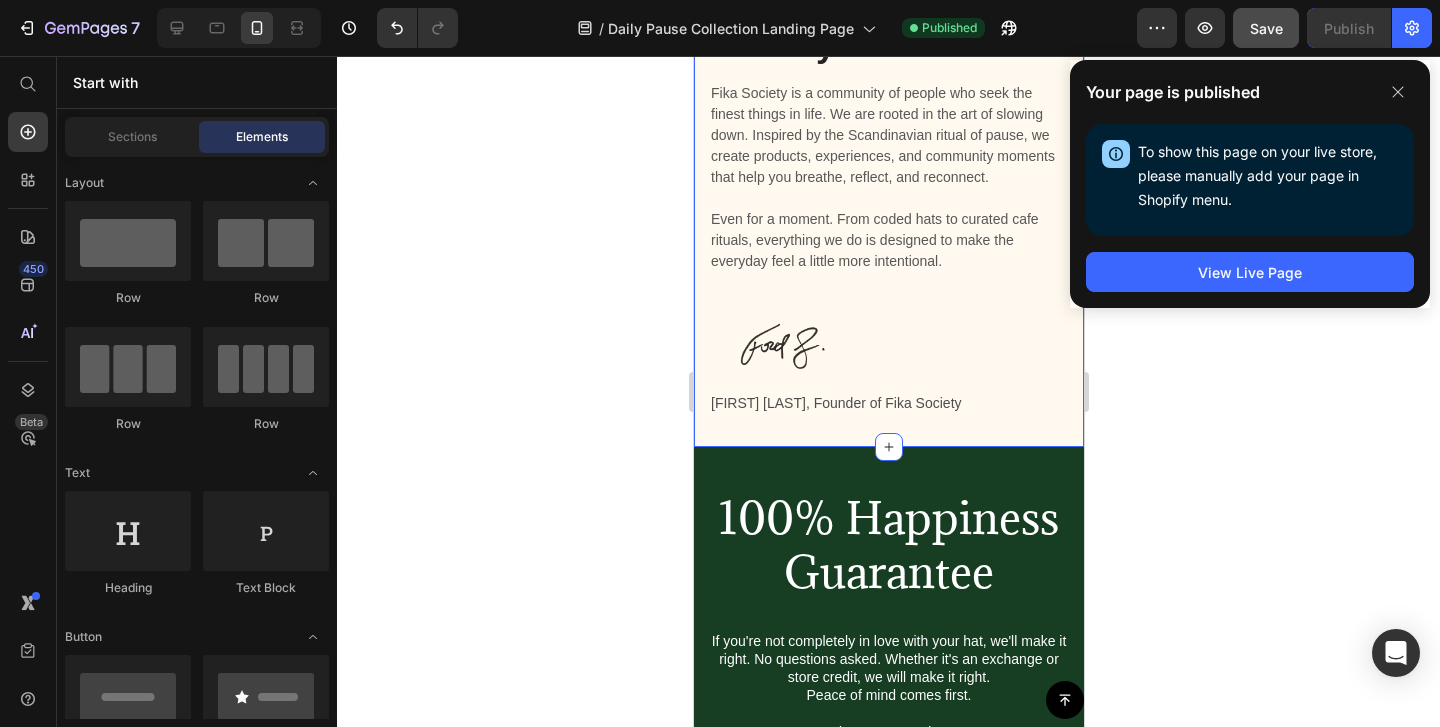 click 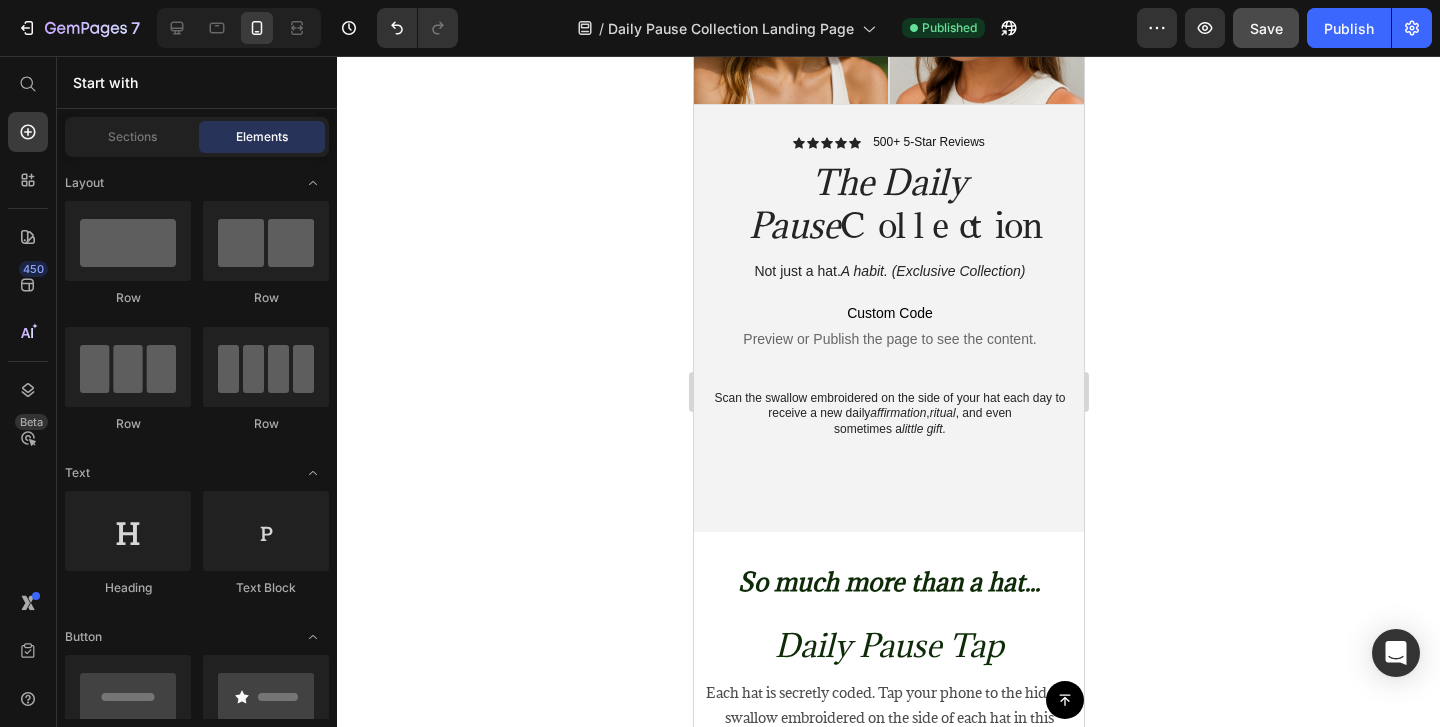 scroll, scrollTop: 0, scrollLeft: 0, axis: both 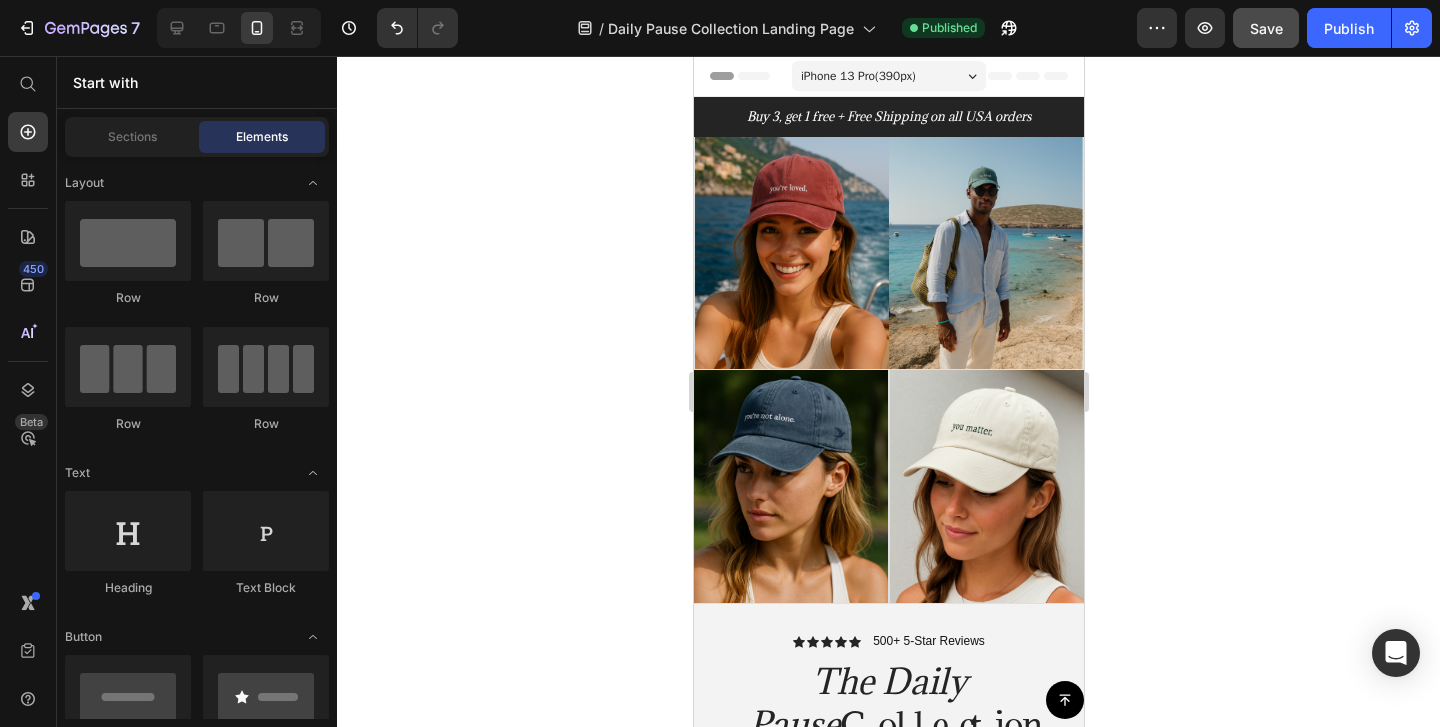 click on "Header" at bounding box center (750, 76) 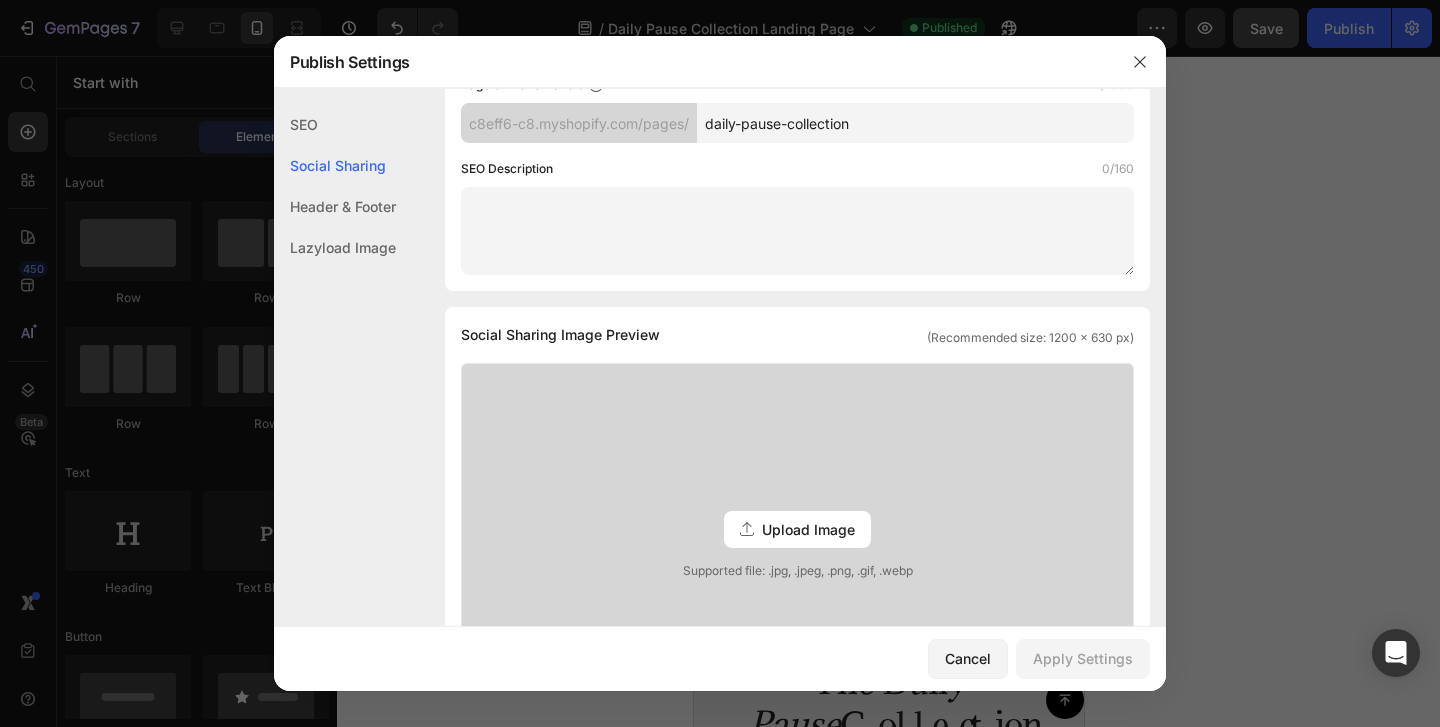 scroll, scrollTop: 920, scrollLeft: 0, axis: vertical 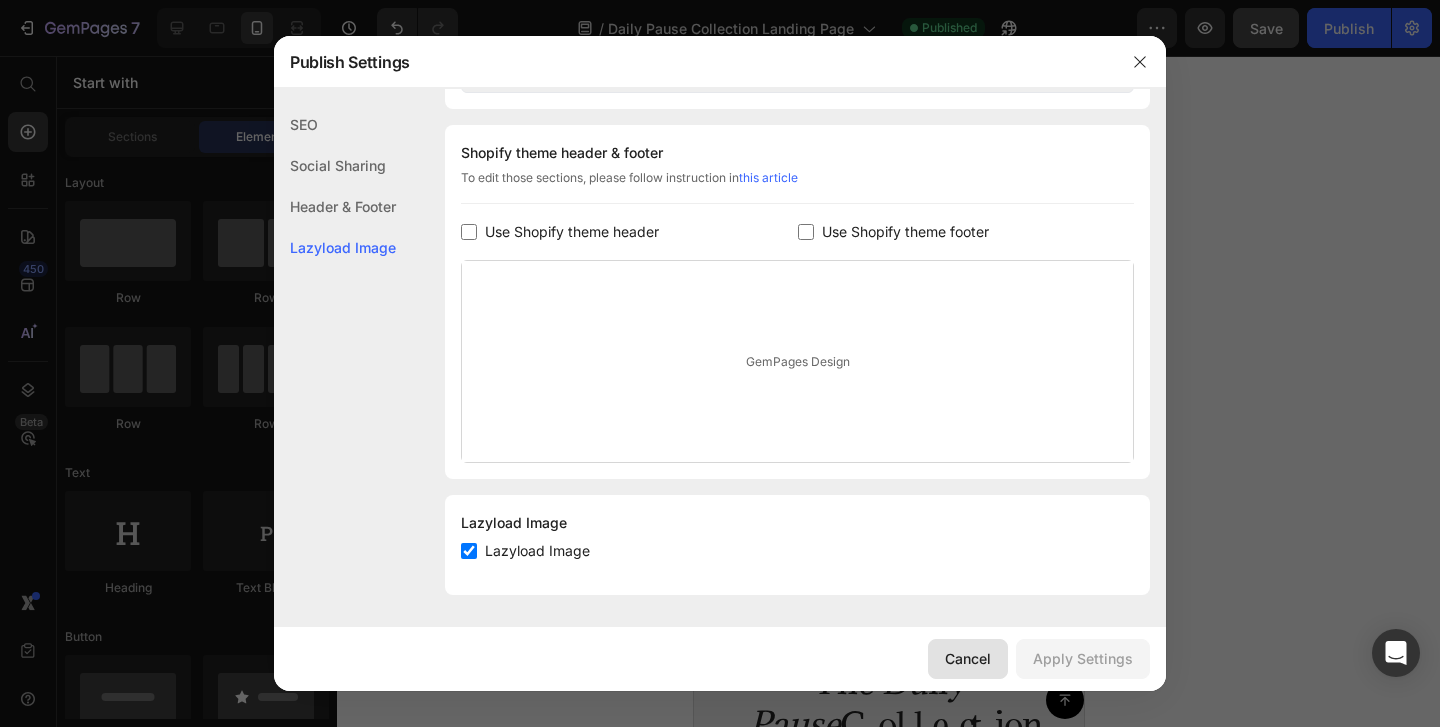 click on "Cancel" at bounding box center (968, 658) 